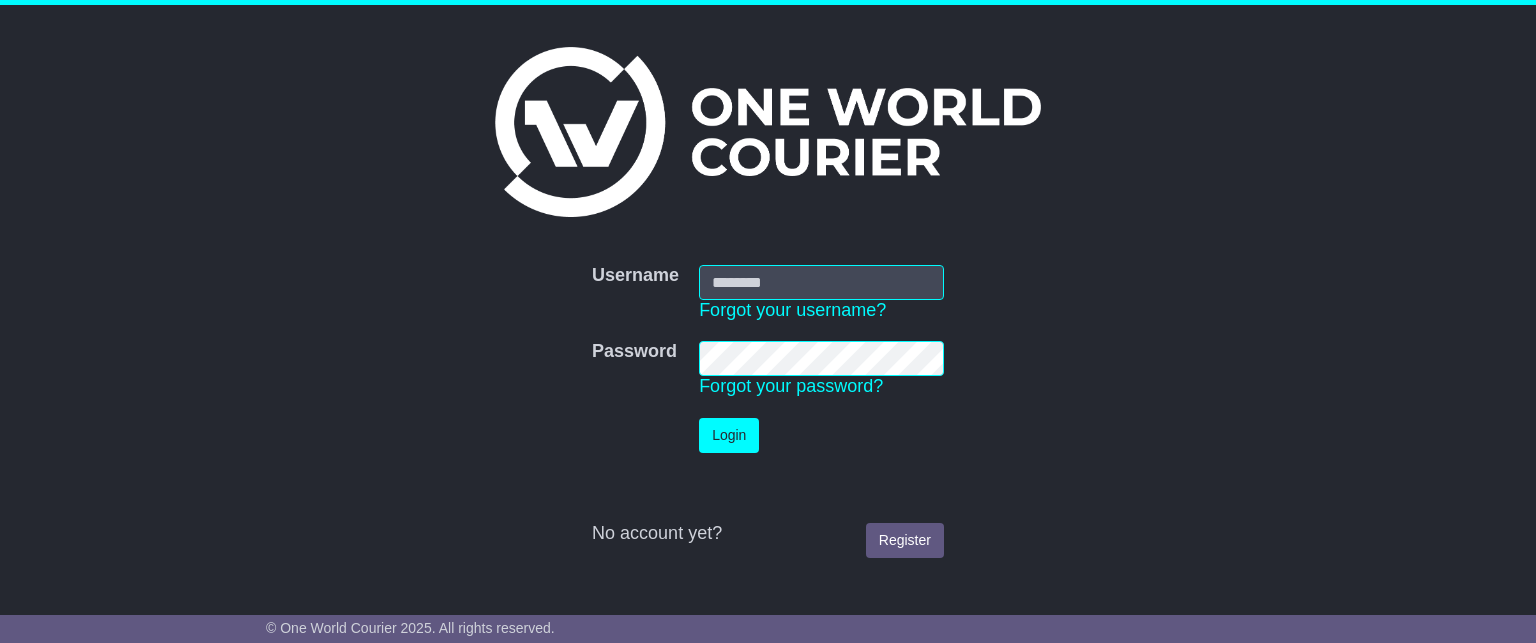 scroll, scrollTop: 0, scrollLeft: 0, axis: both 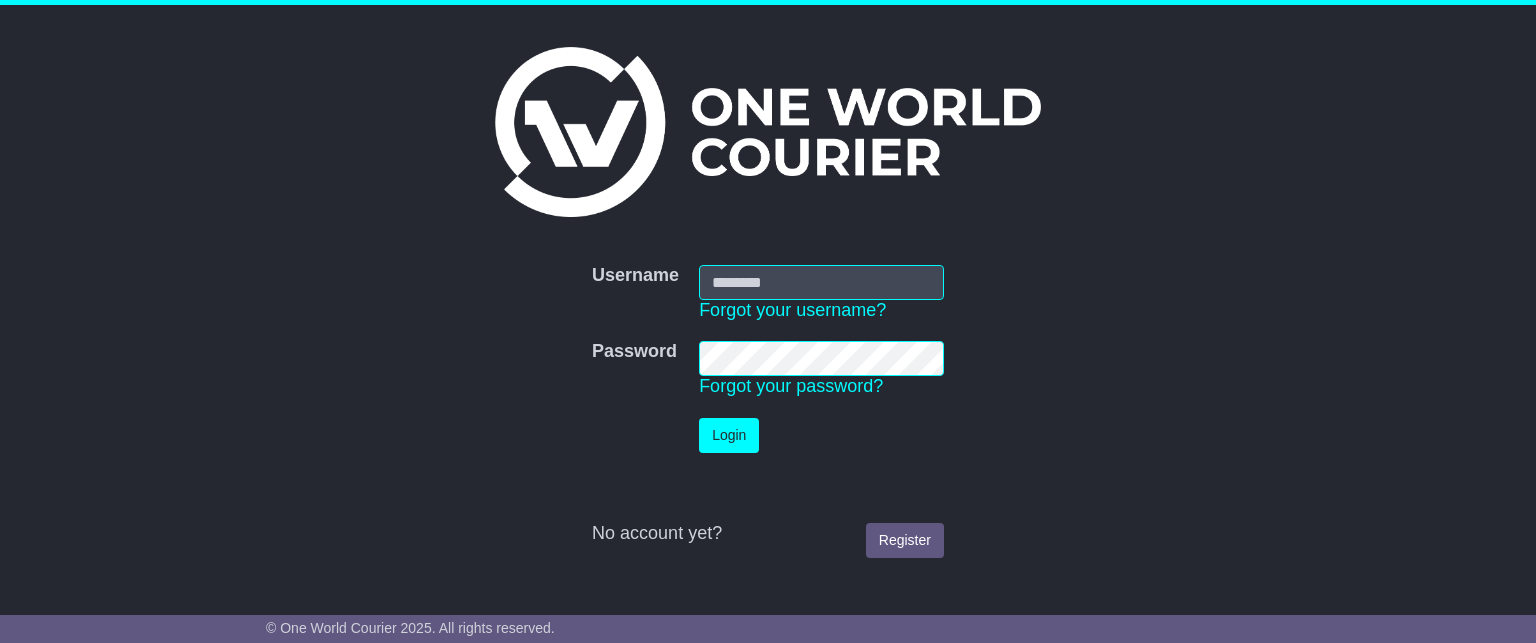 click on "Username" at bounding box center [821, 282] 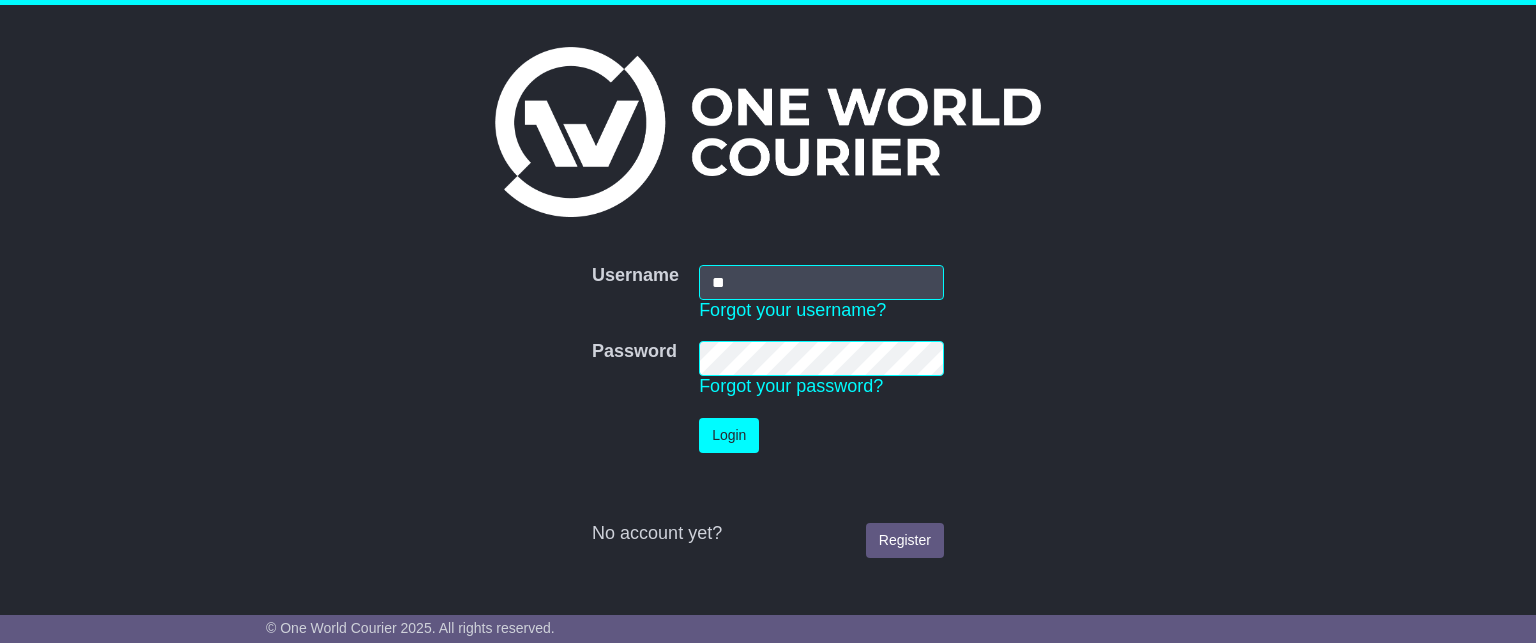 type on "**********" 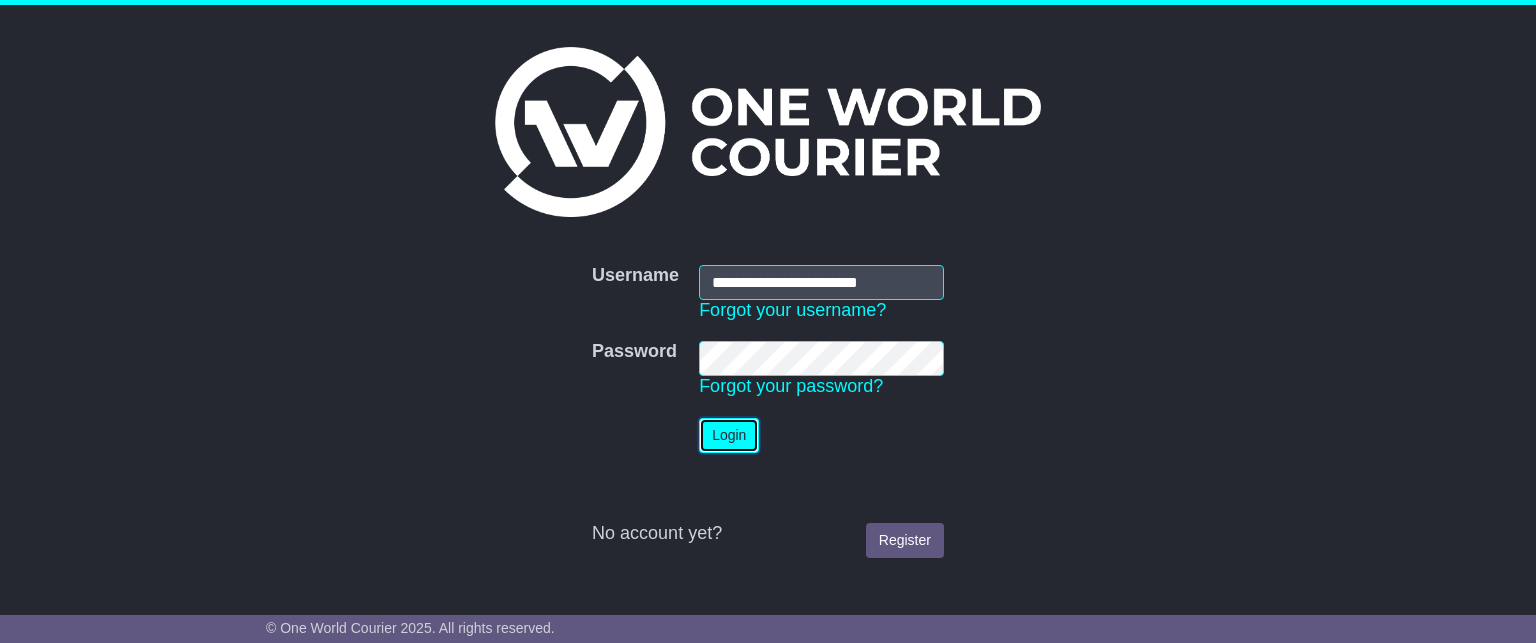 click on "Login" at bounding box center (729, 435) 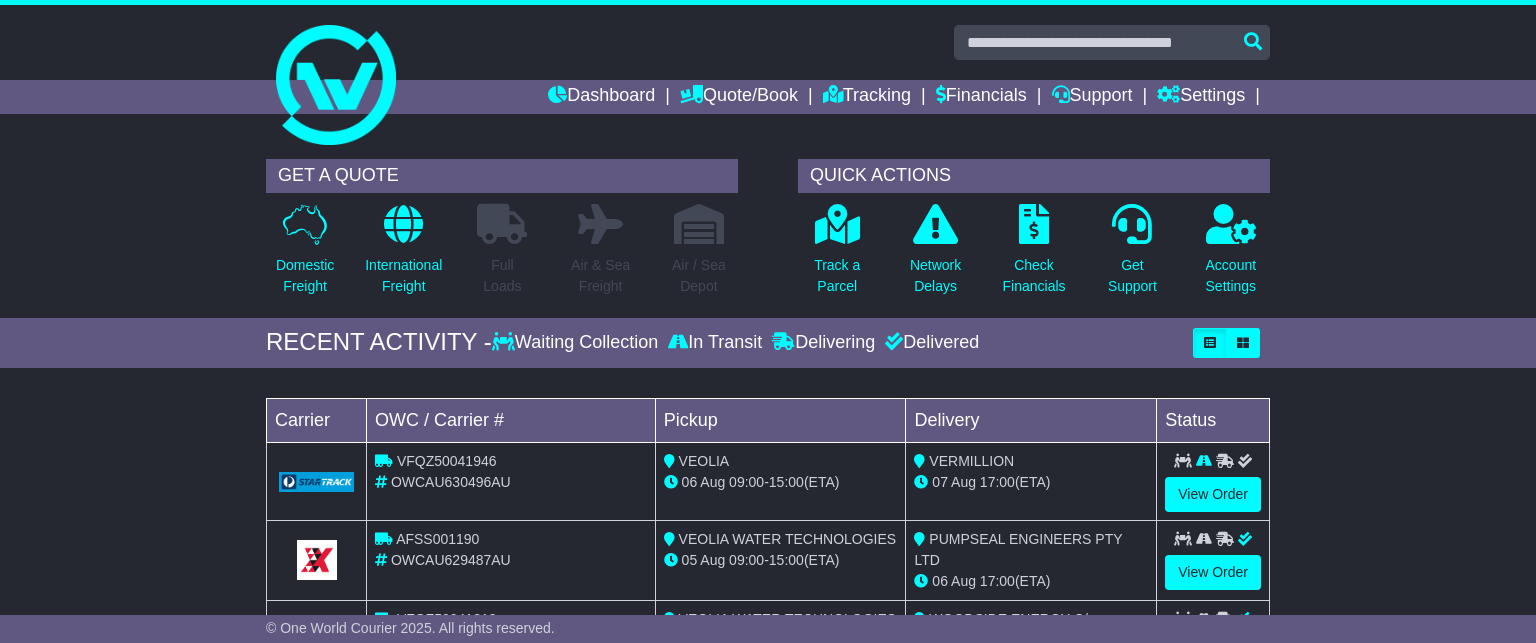 scroll, scrollTop: 0, scrollLeft: 0, axis: both 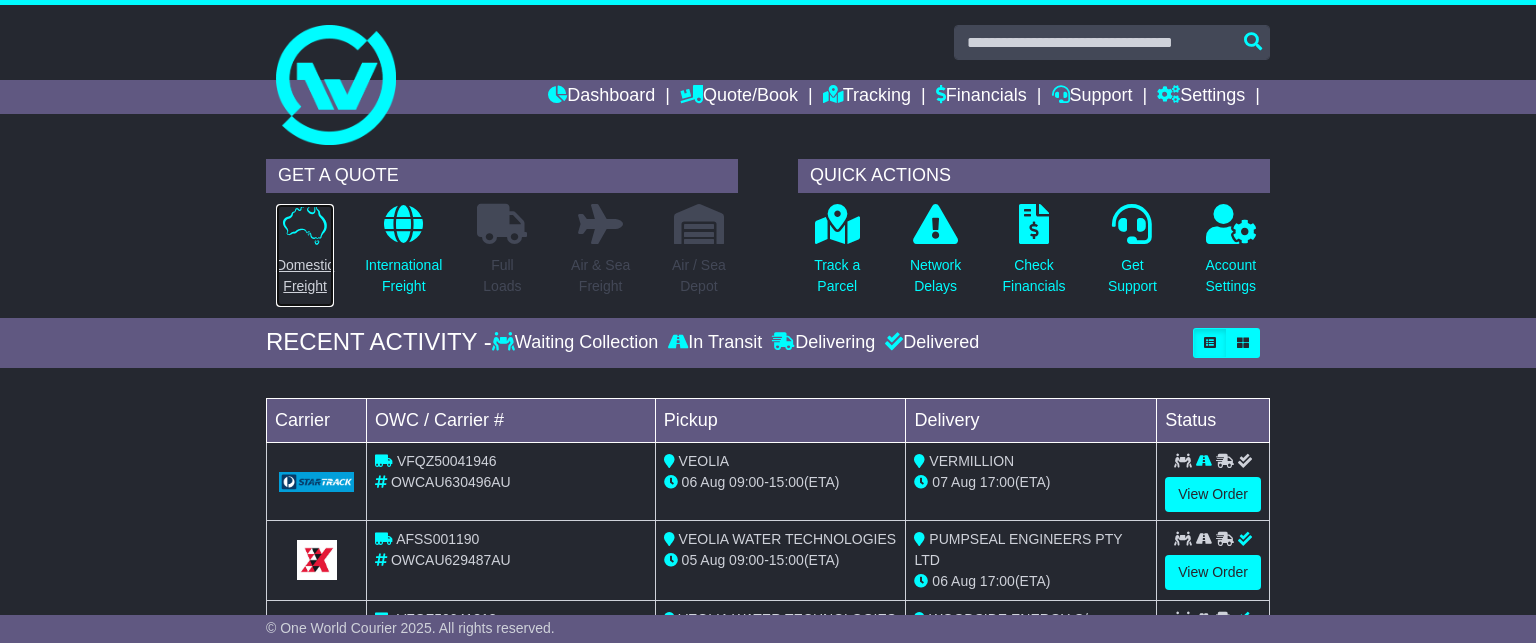 click on "Domestic Freight" at bounding box center (305, 276) 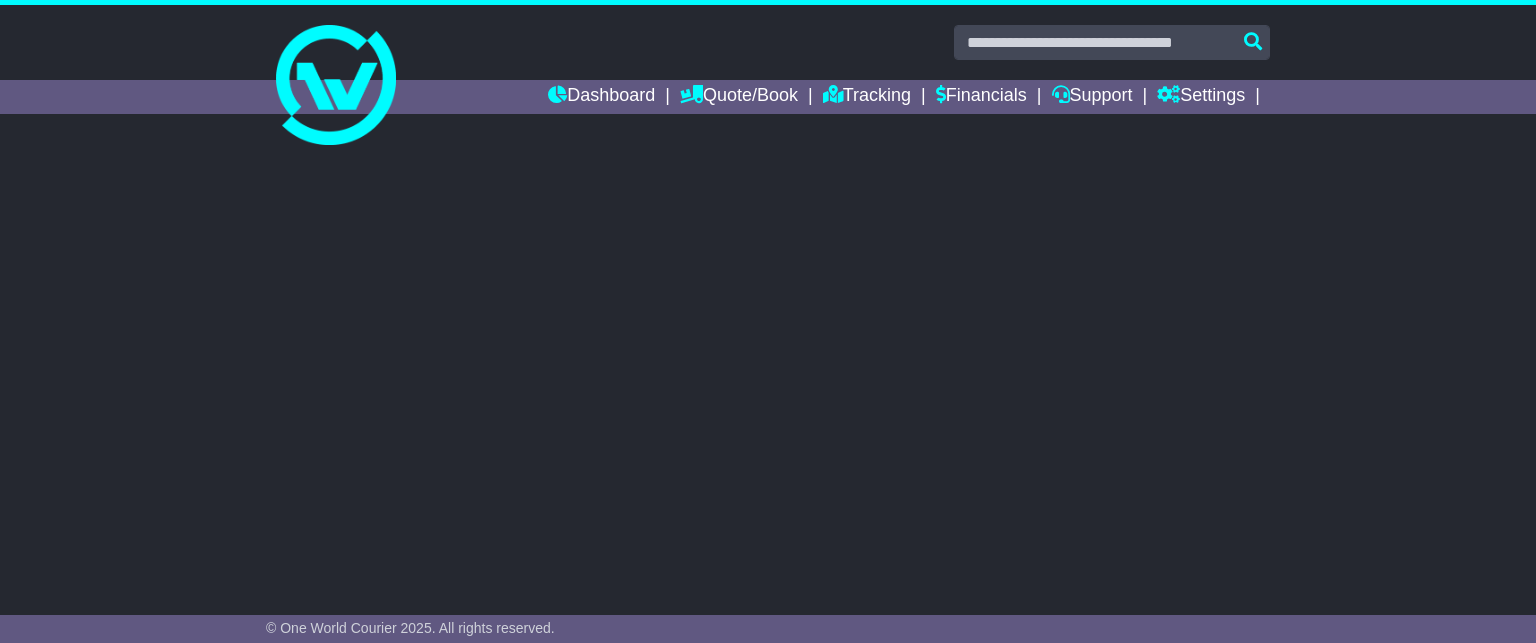 scroll, scrollTop: 0, scrollLeft: 0, axis: both 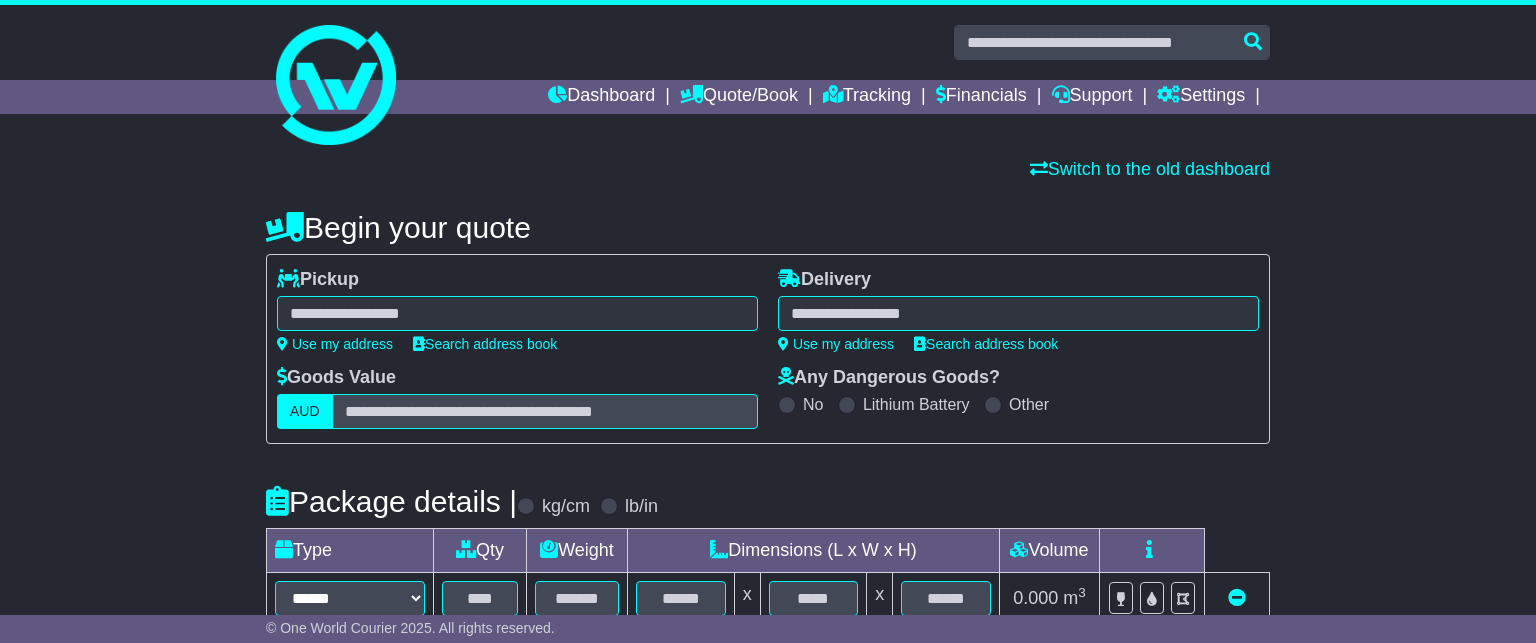 click at bounding box center (517, 313) 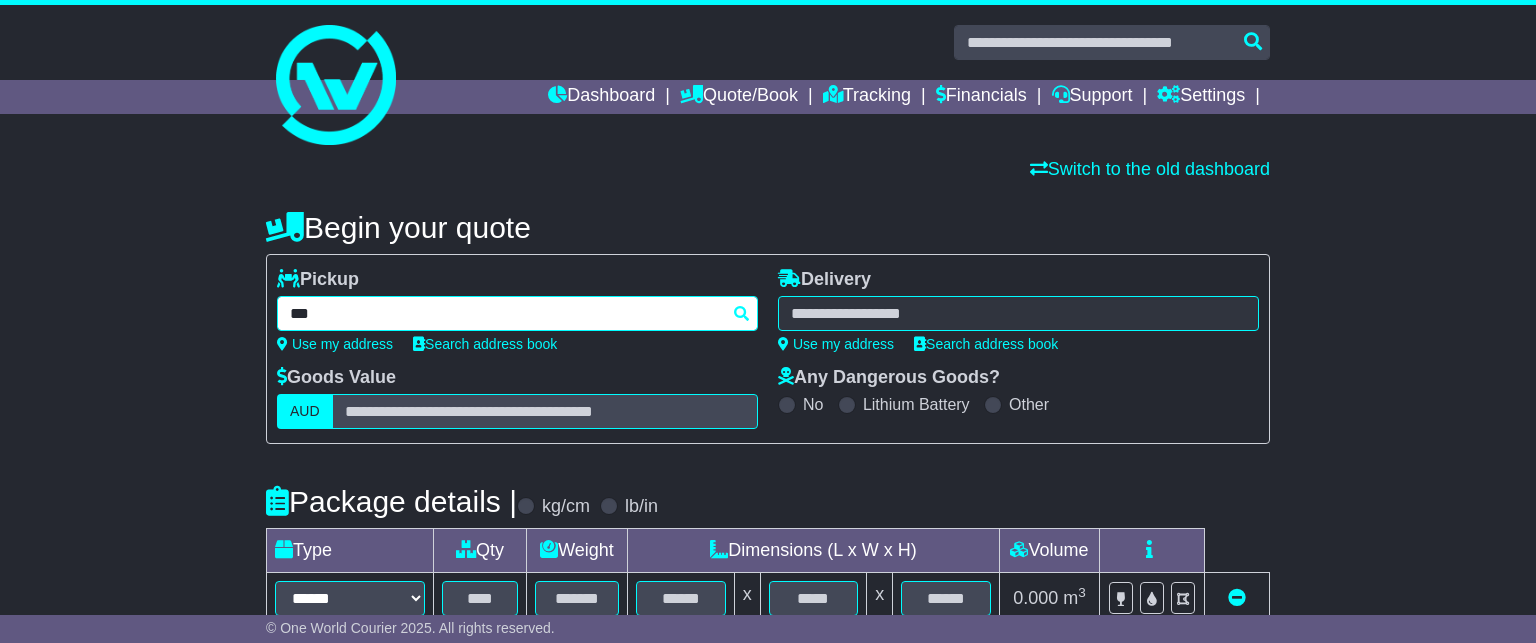 type on "****" 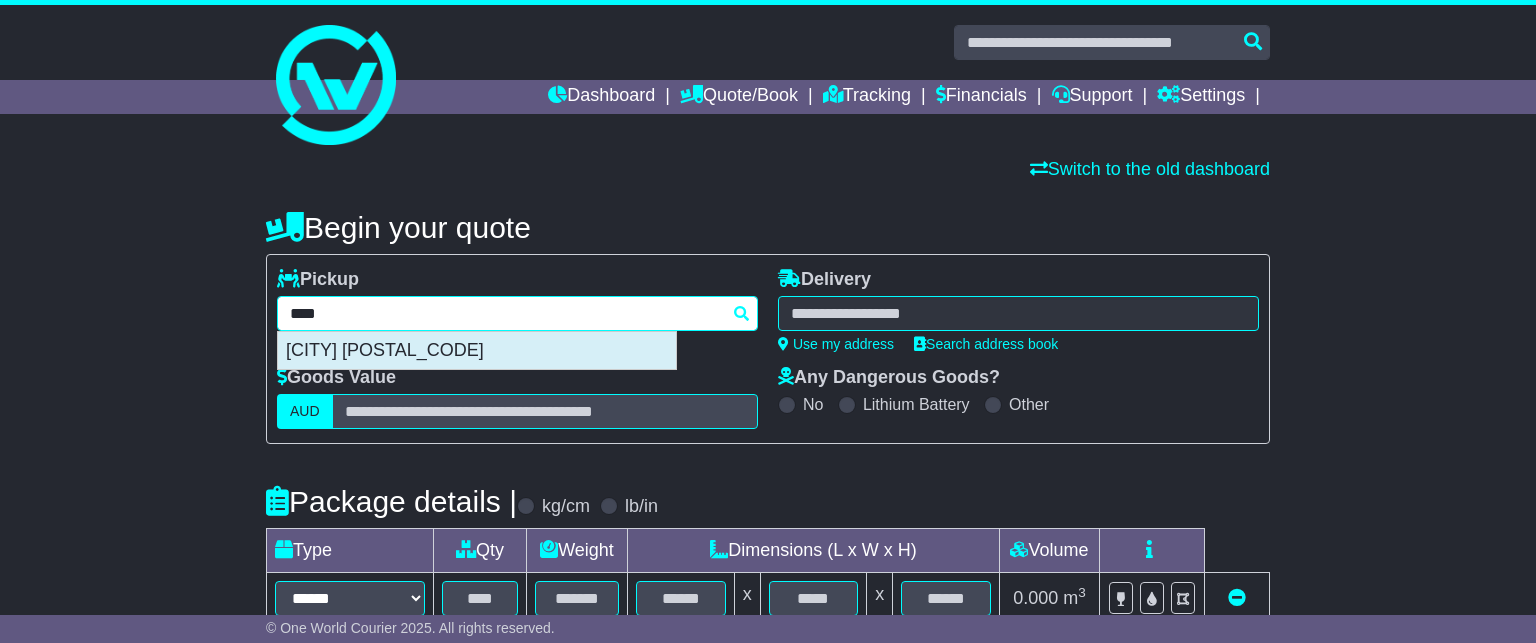 click on "[CITY] [POSTAL_CODE]" at bounding box center (477, 351) 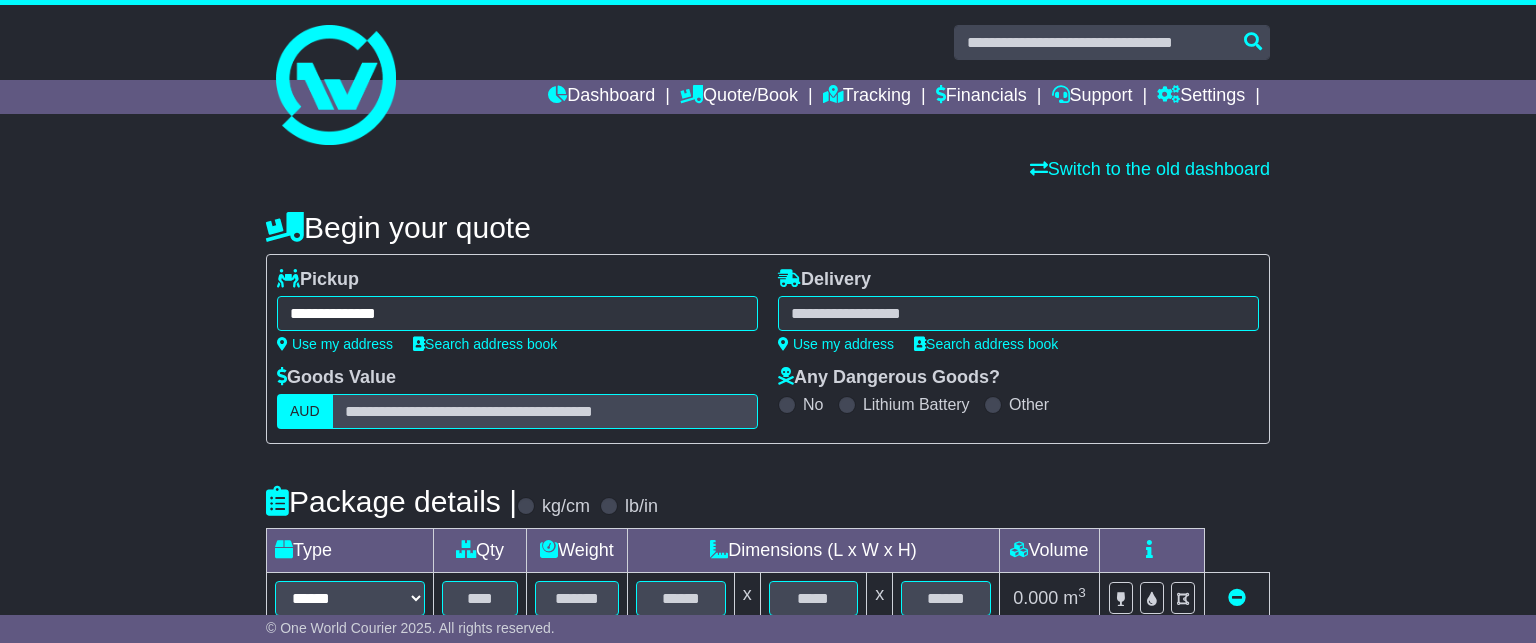 type on "**********" 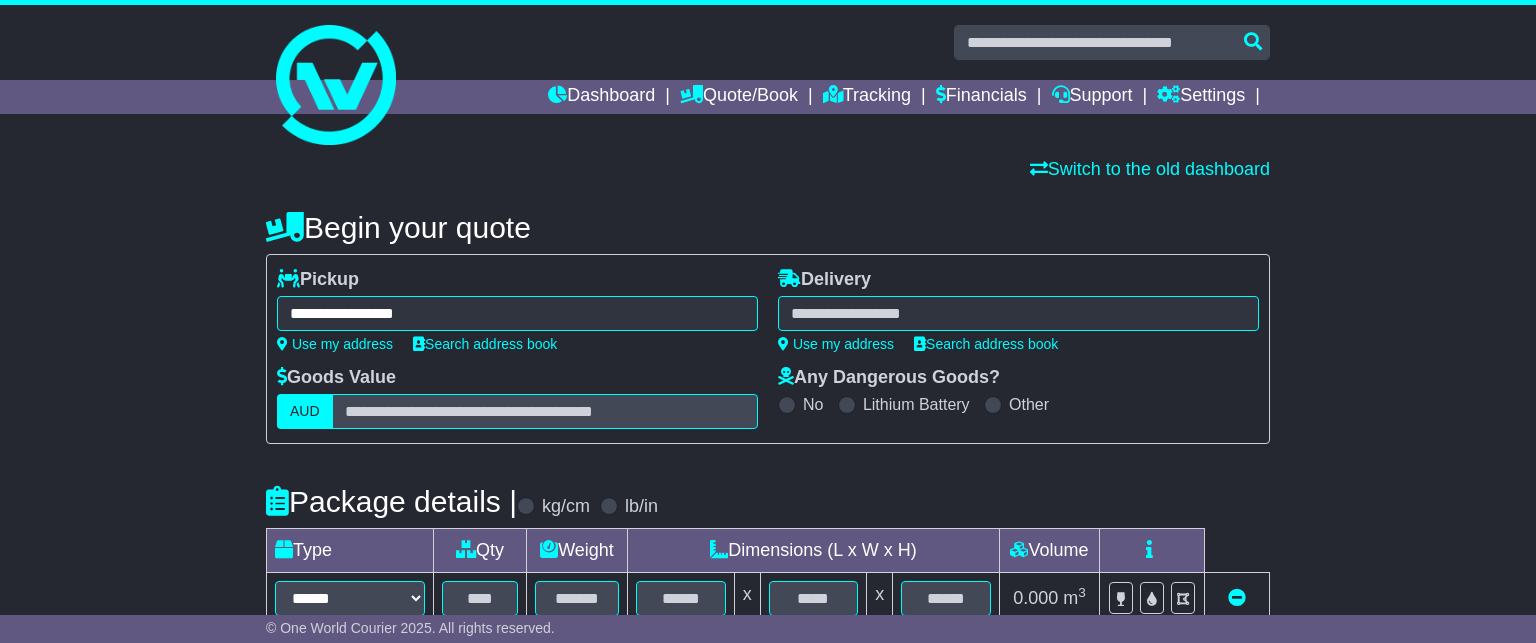 click at bounding box center (1018, 313) 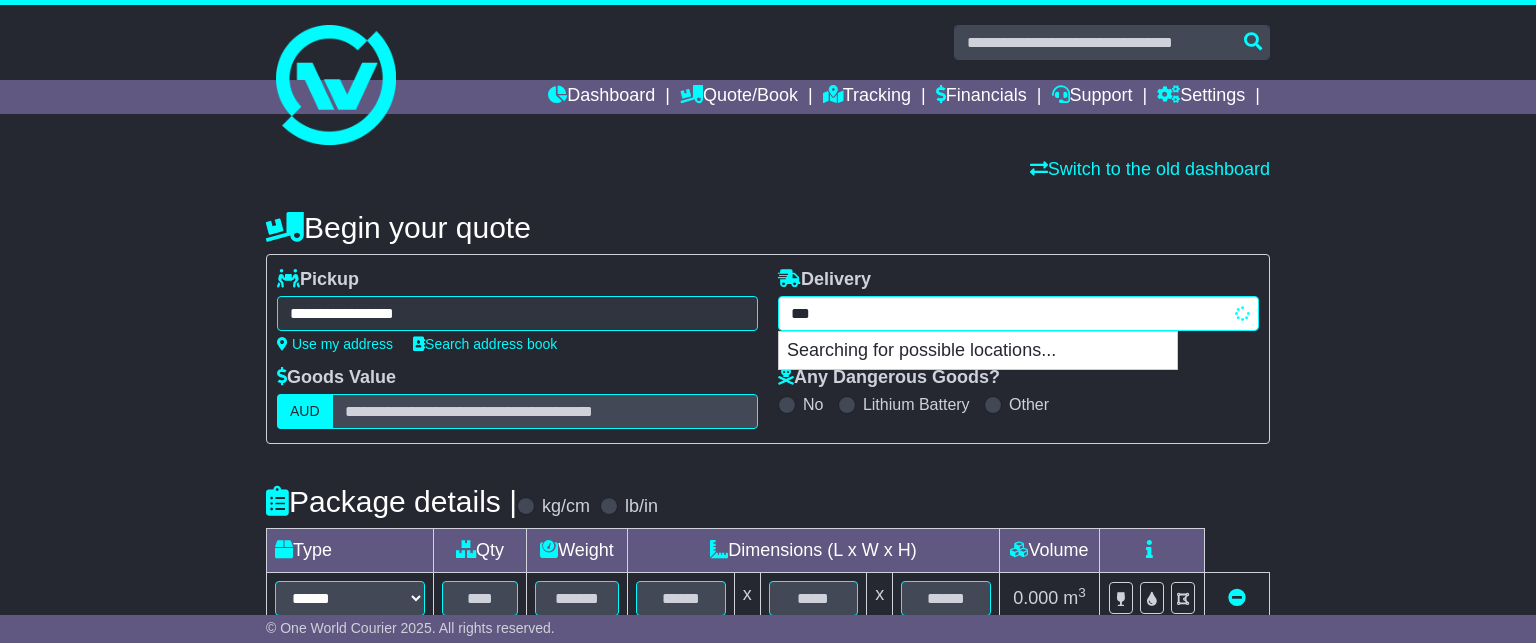 type on "****" 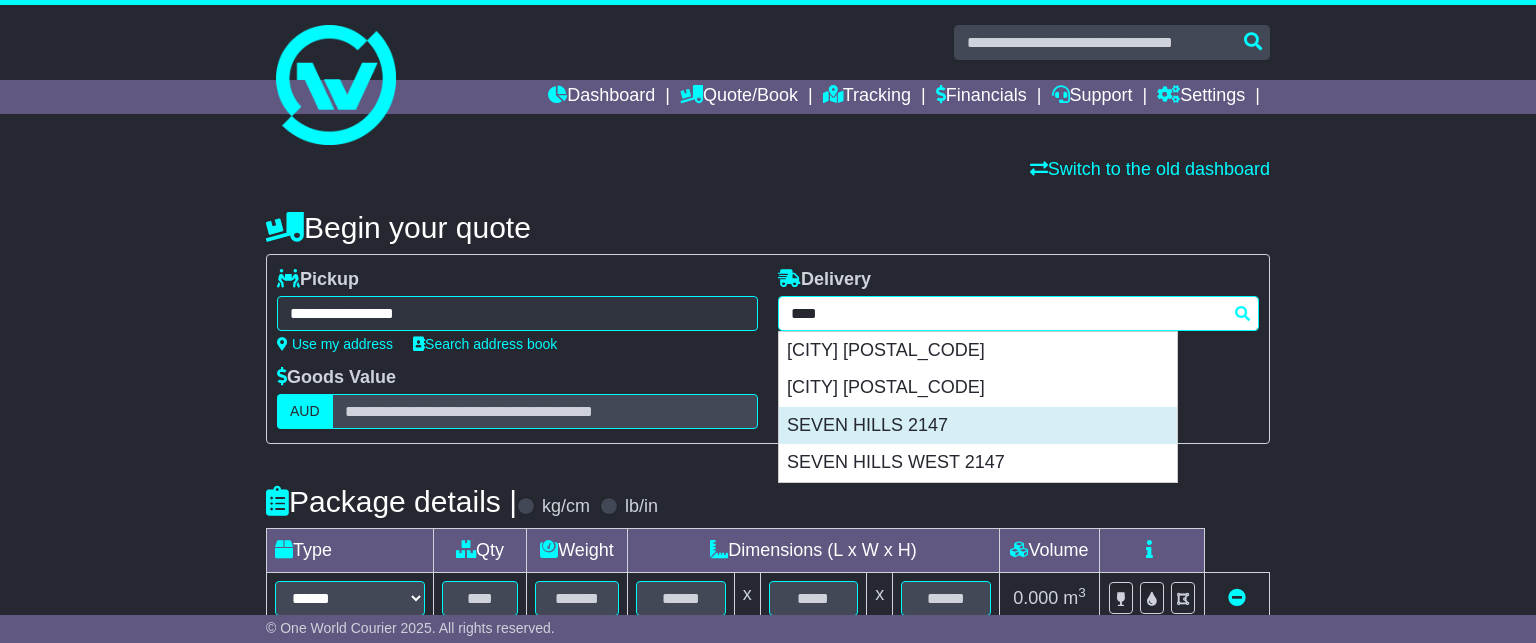 click on "SEVEN HILLS 2147" at bounding box center (978, 426) 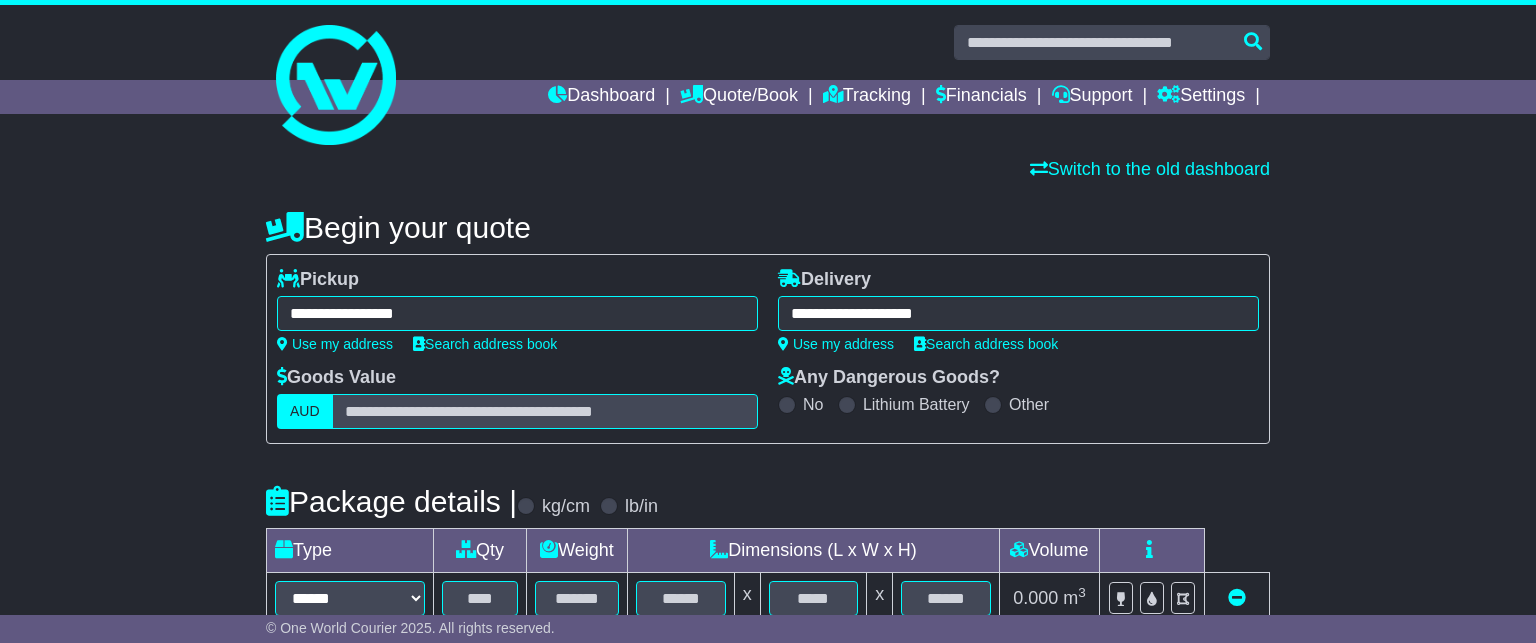 click on "**********" at bounding box center (1018, 313) 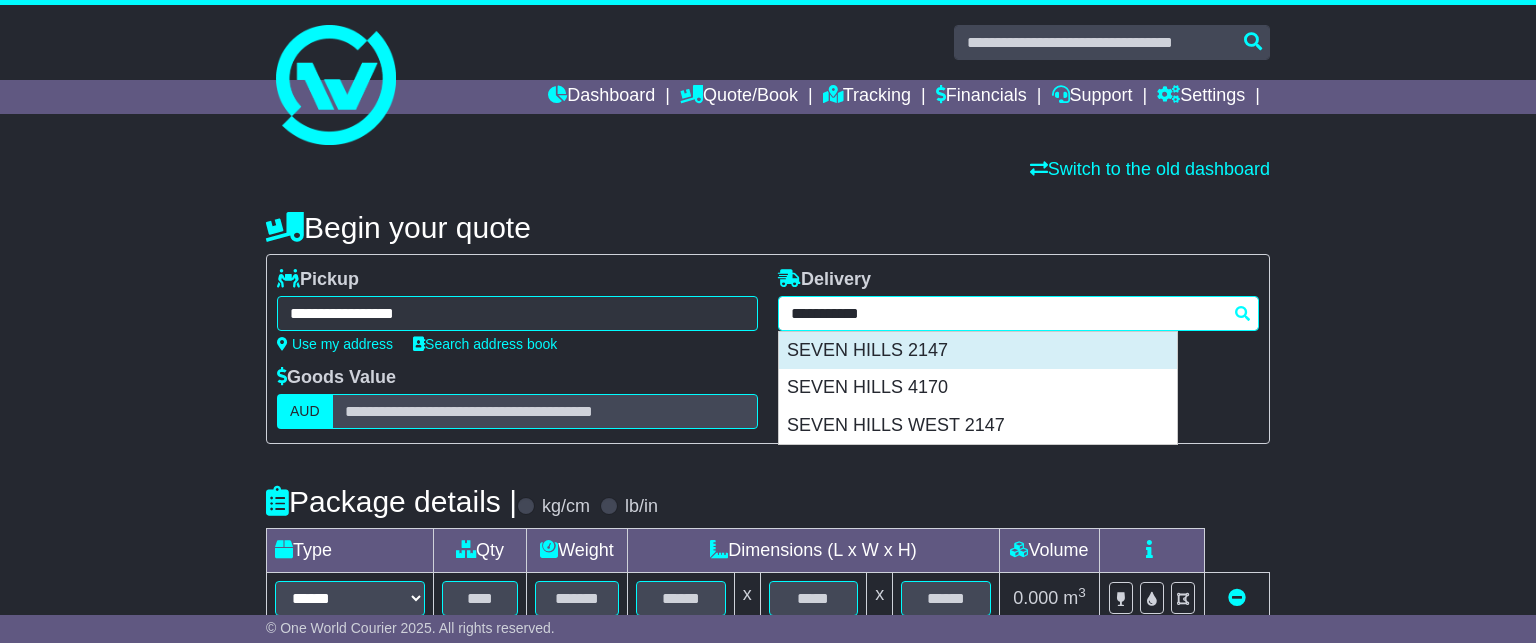 click on "SEVEN HILLS 2147" at bounding box center (978, 351) 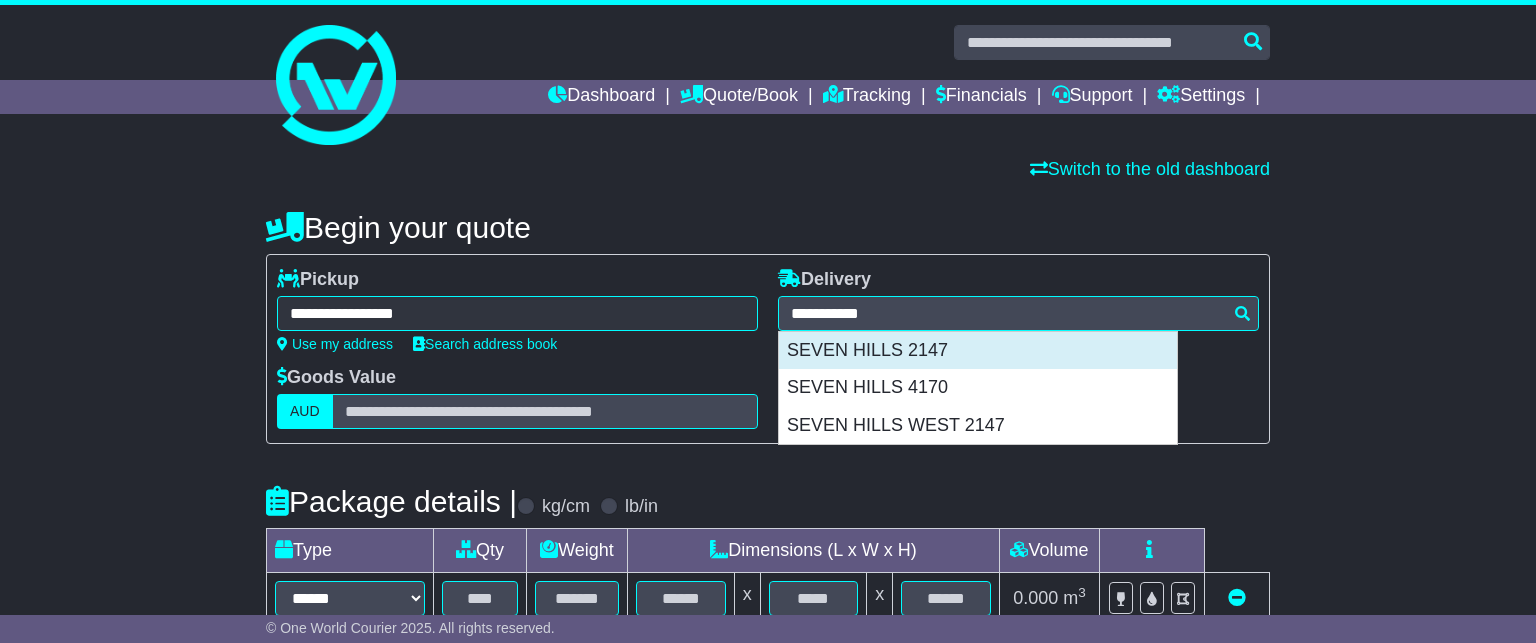 type on "**********" 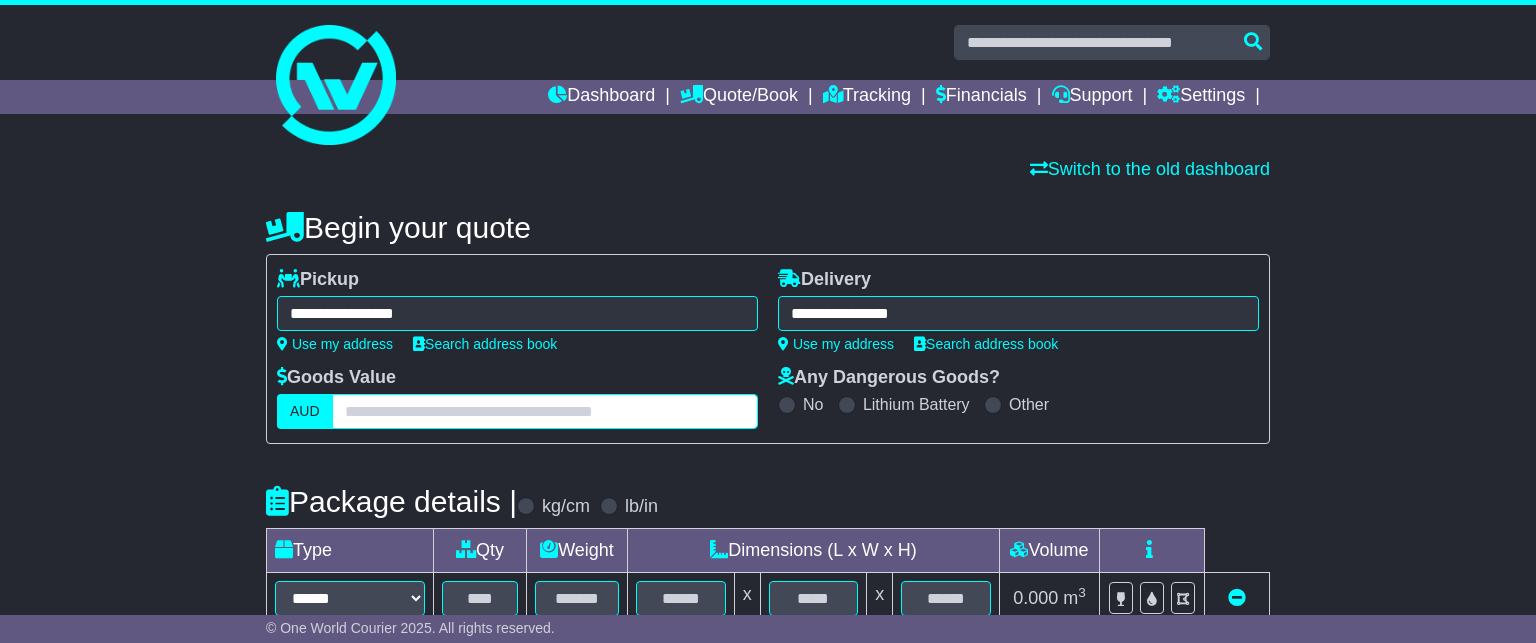 click at bounding box center (545, 411) 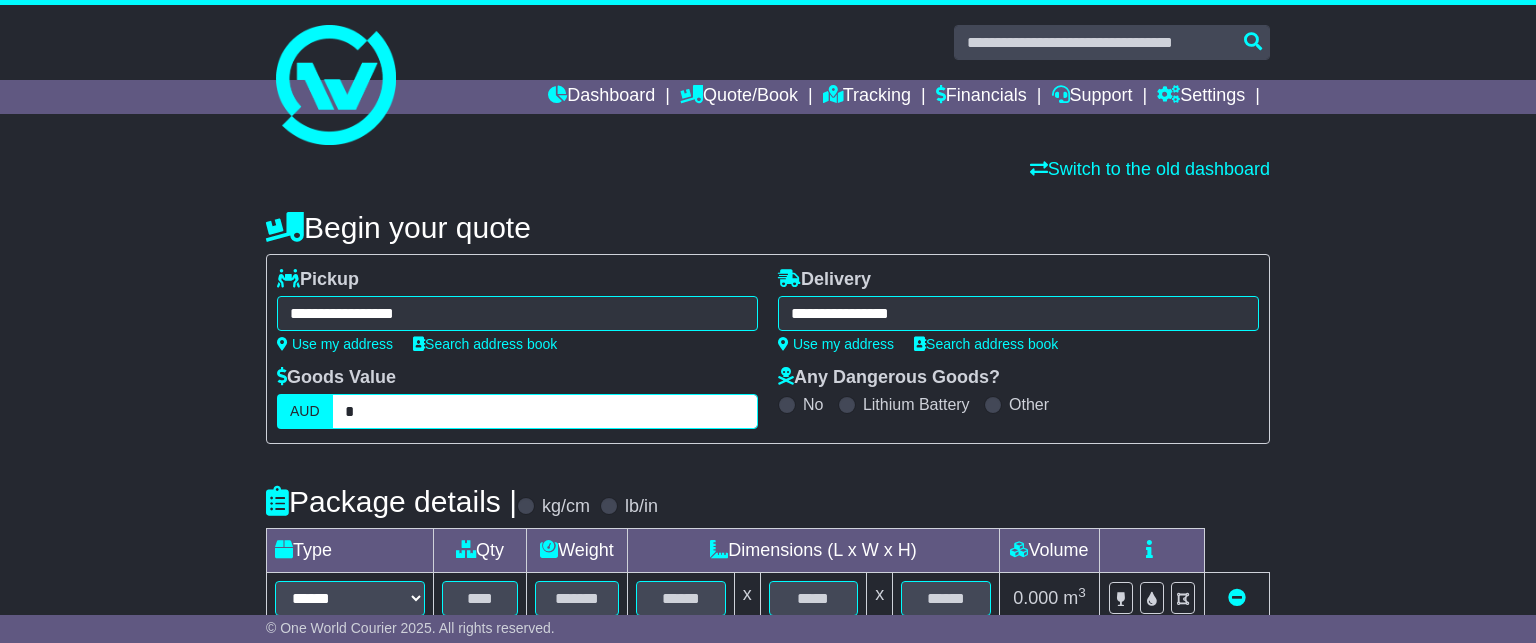type on "*" 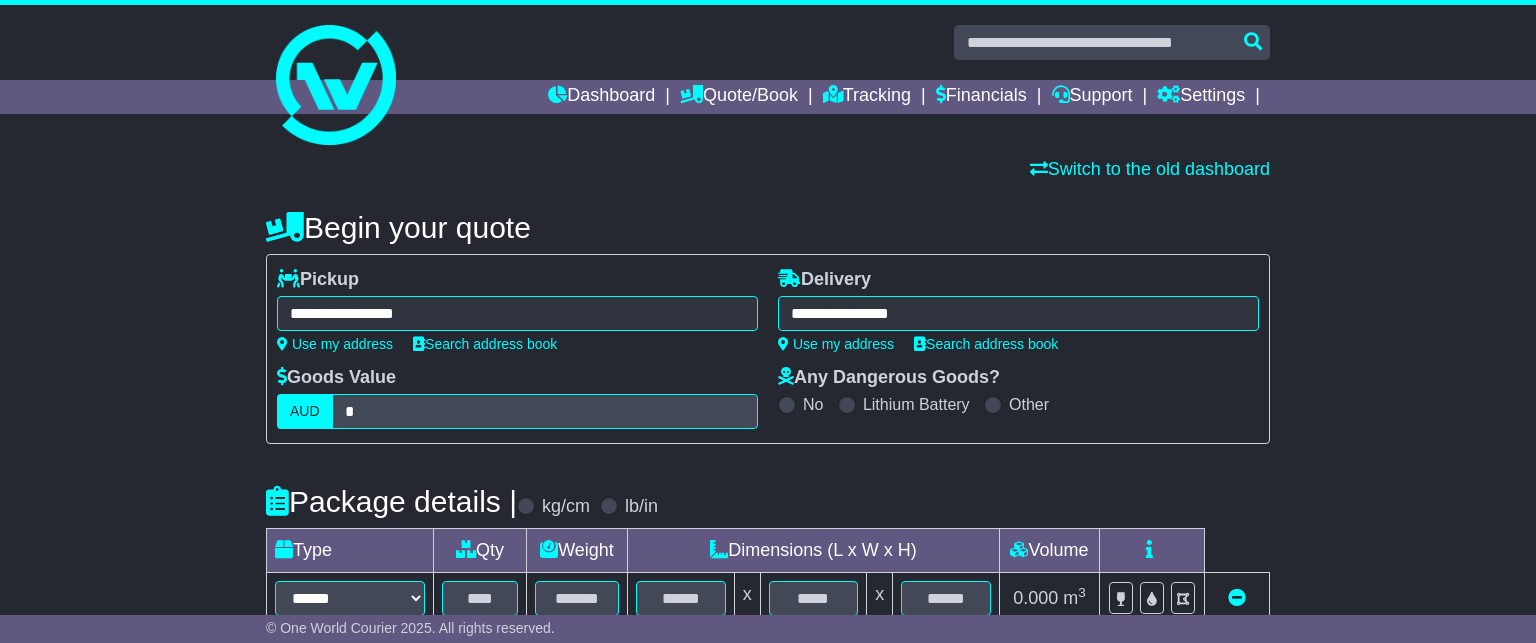 click on "Switch to the old dashboard" at bounding box center [768, 170] 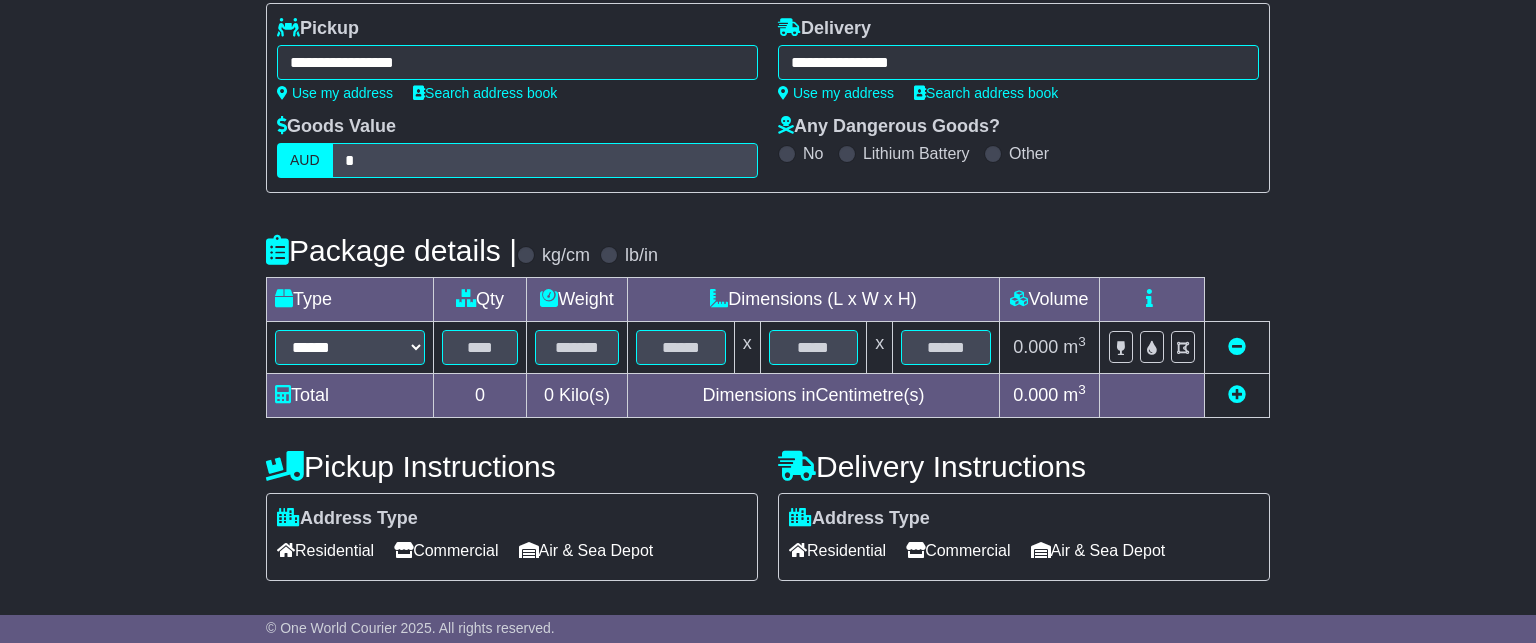 scroll, scrollTop: 247, scrollLeft: 0, axis: vertical 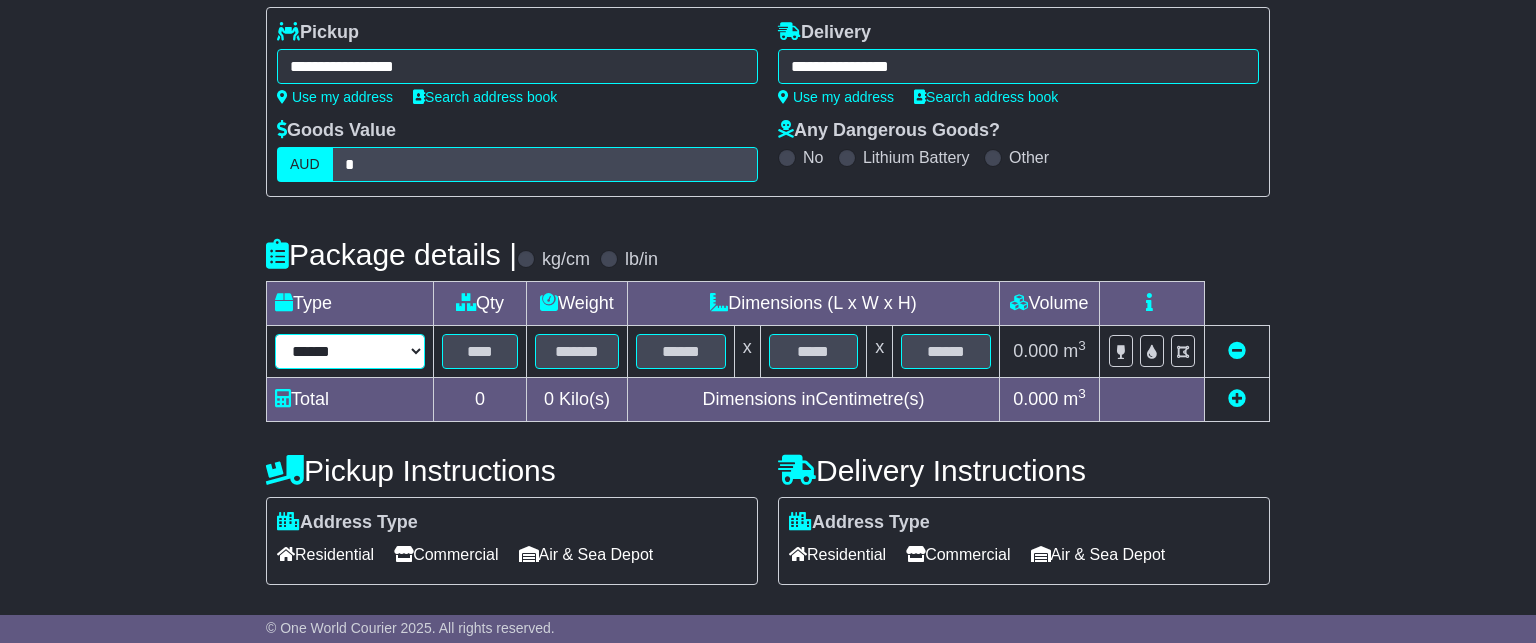 click on "****** ****** *** ****** **** ******** ******* **** ***** **** *** ***" at bounding box center (350, 351) 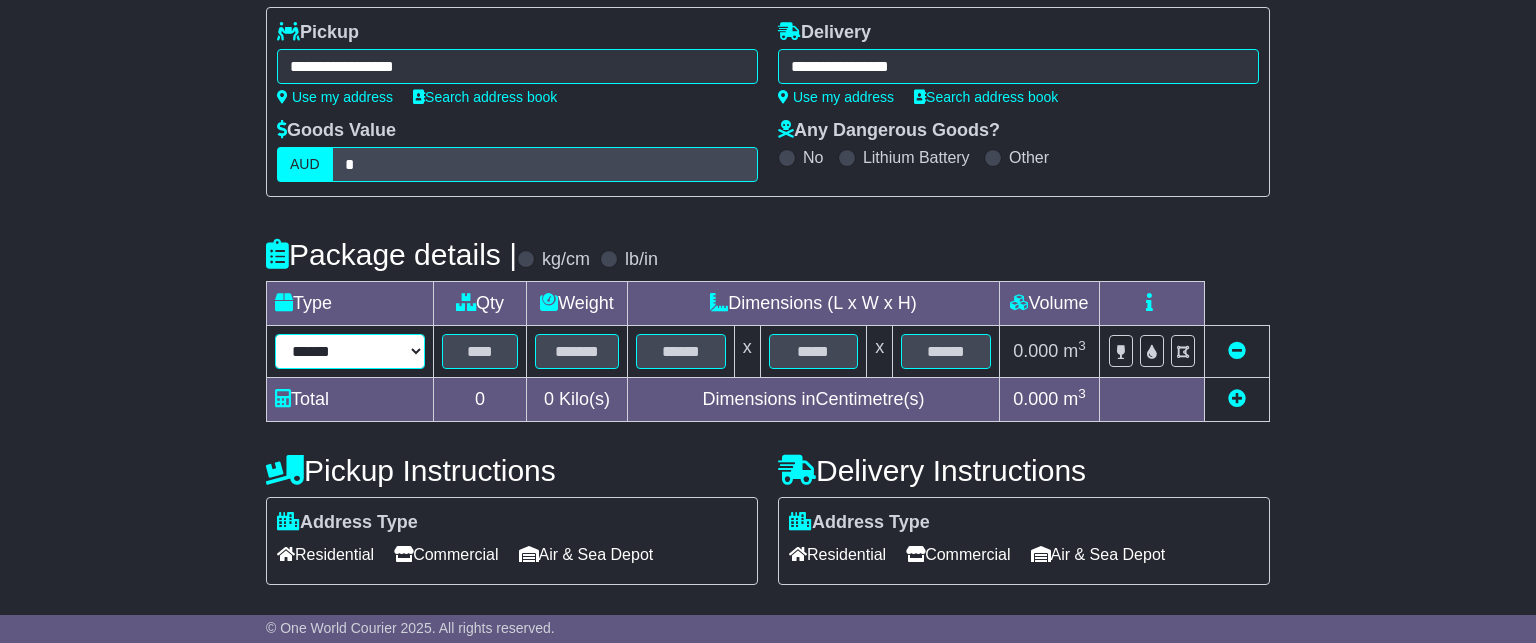 select on "***" 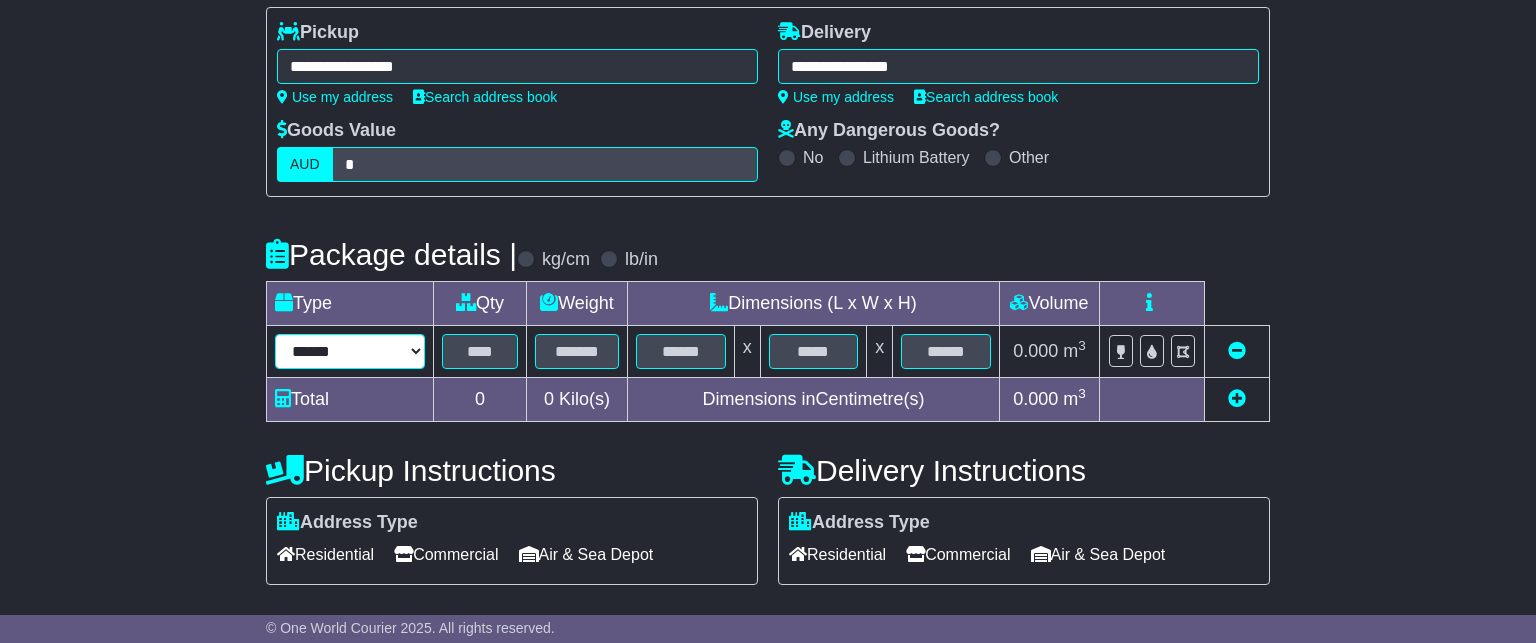click on "****** ****** *** ****** **** ******** ******* **** ***** **** *** ***" at bounding box center [350, 351] 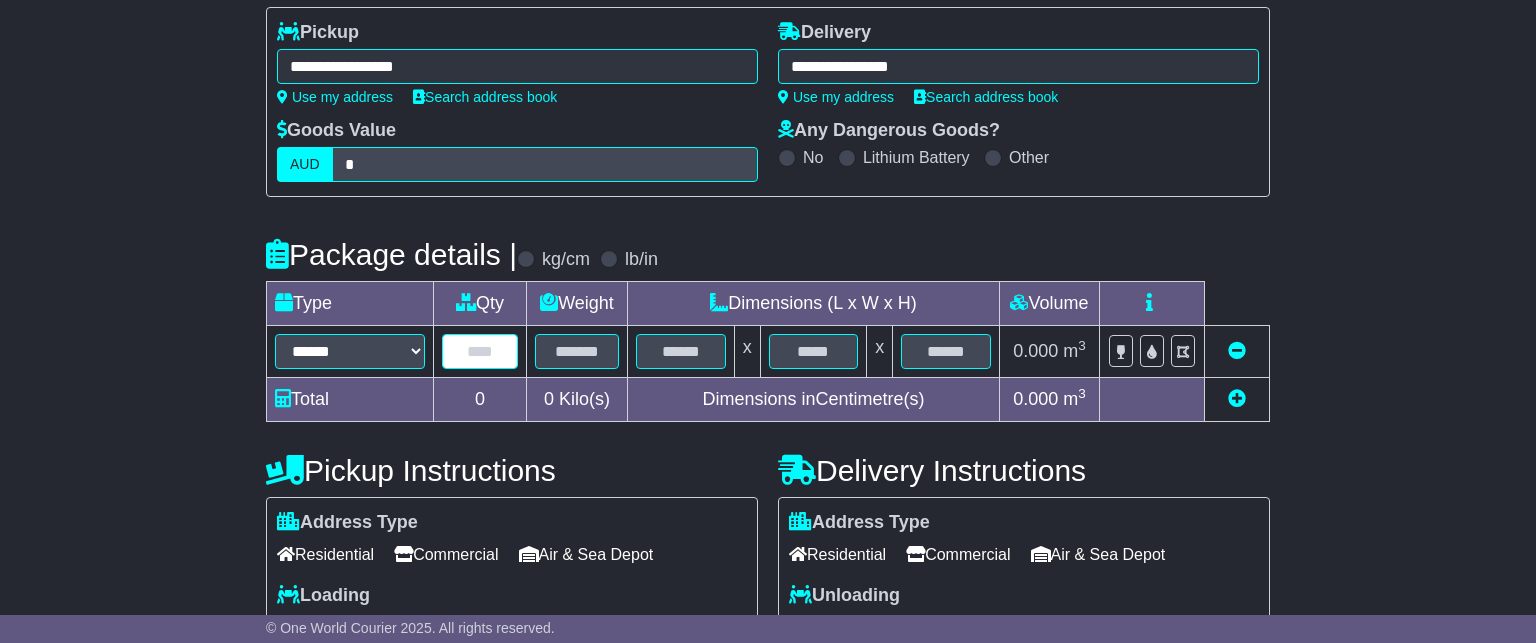 click at bounding box center (480, 351) 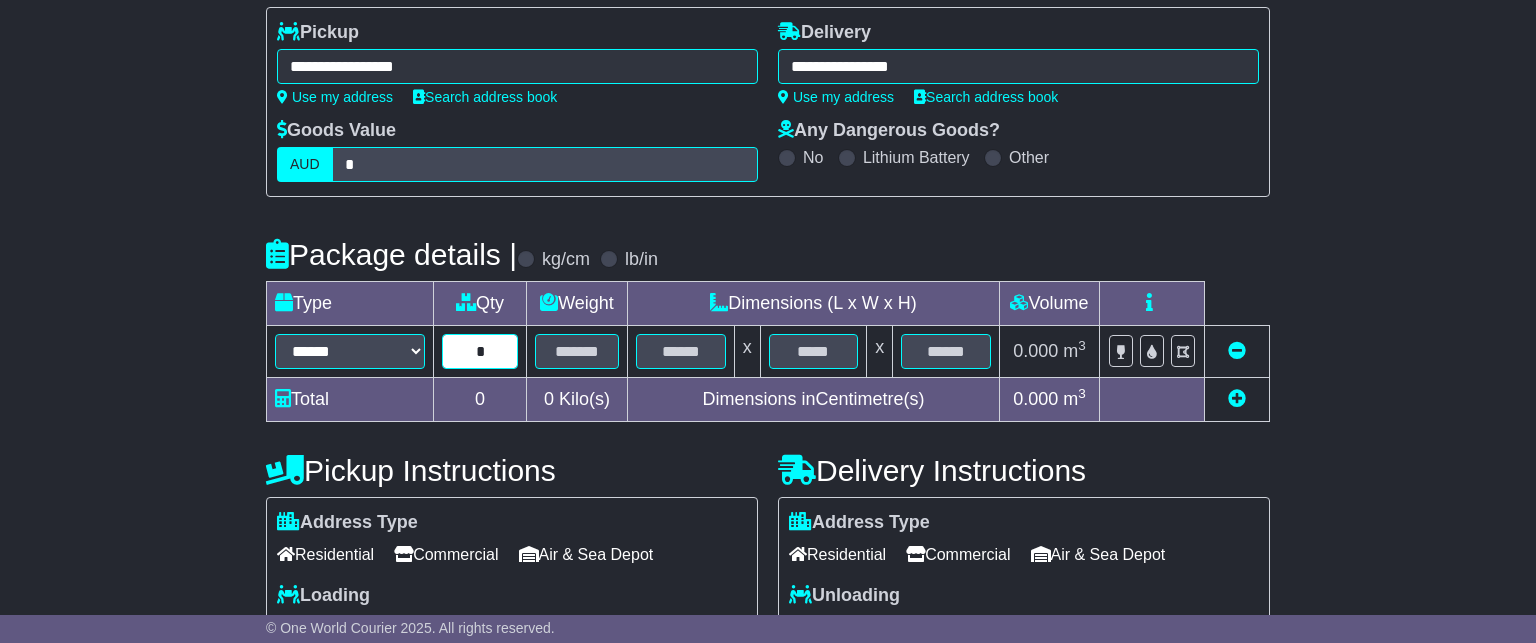 type on "*" 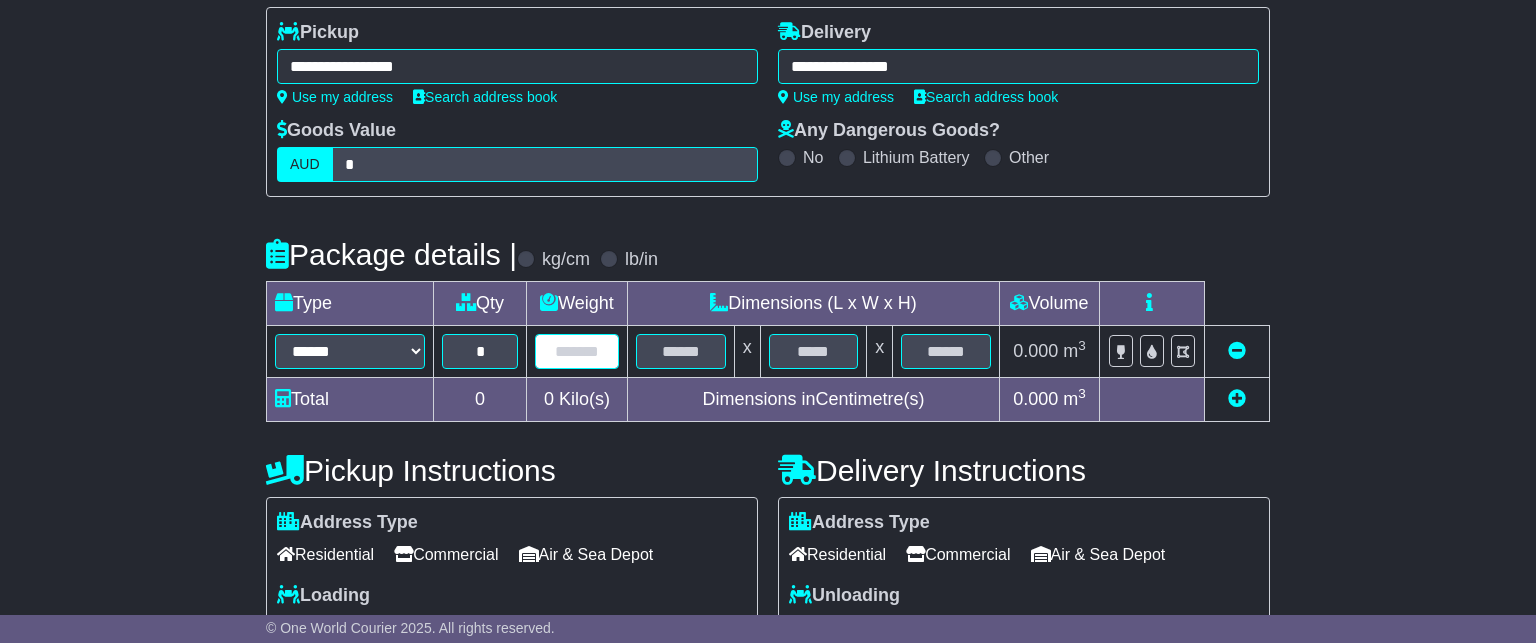 click at bounding box center [577, 351] 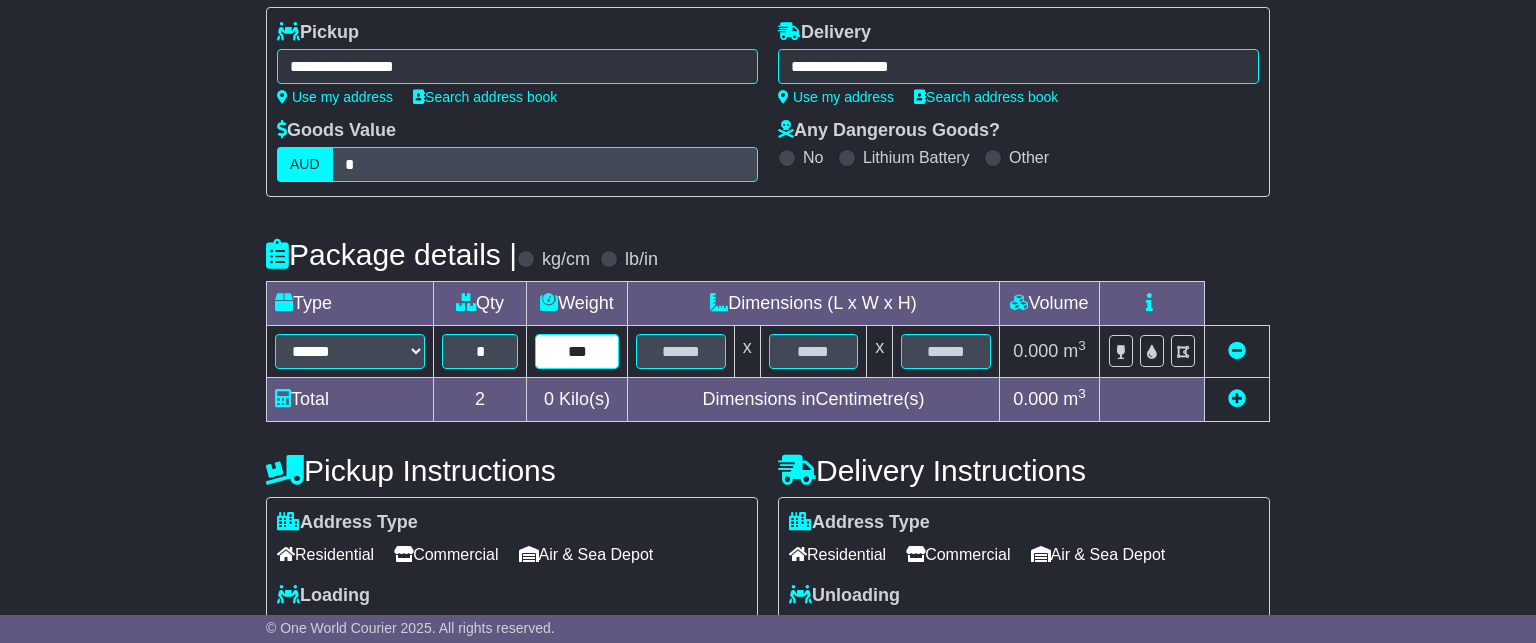type on "***" 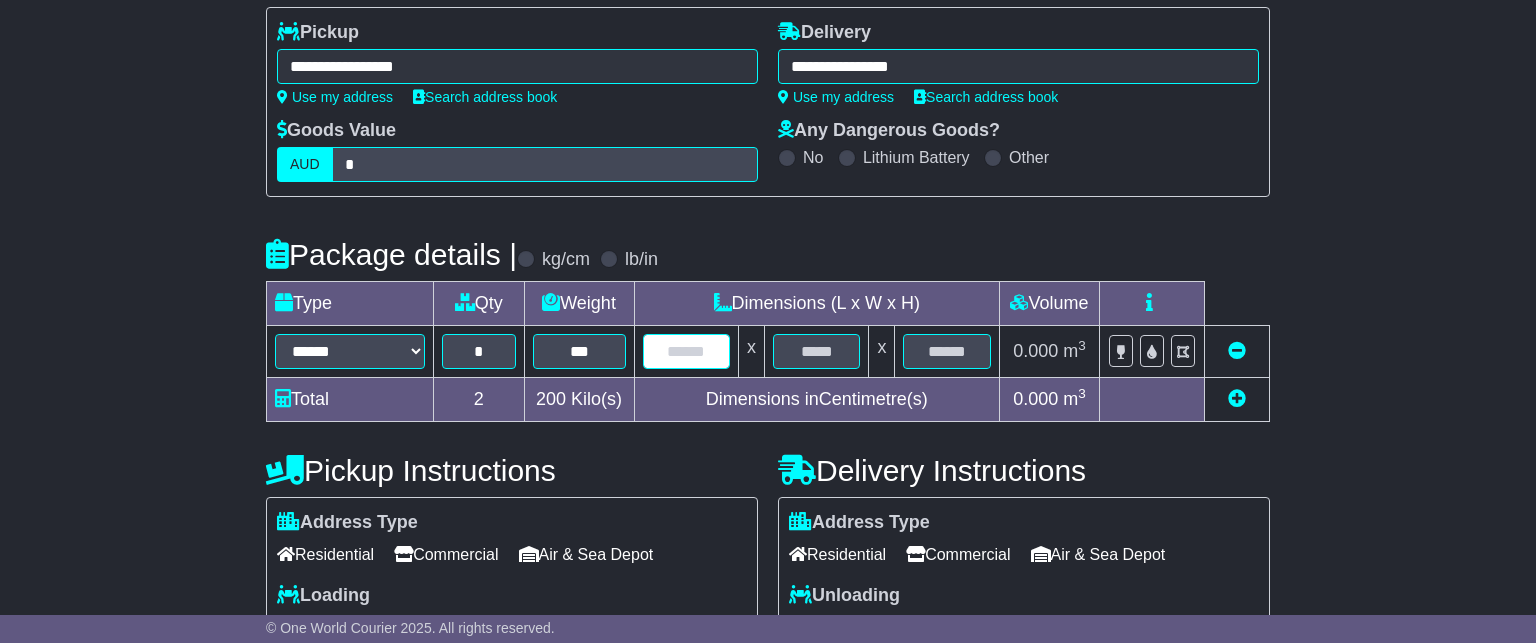 click at bounding box center [686, 351] 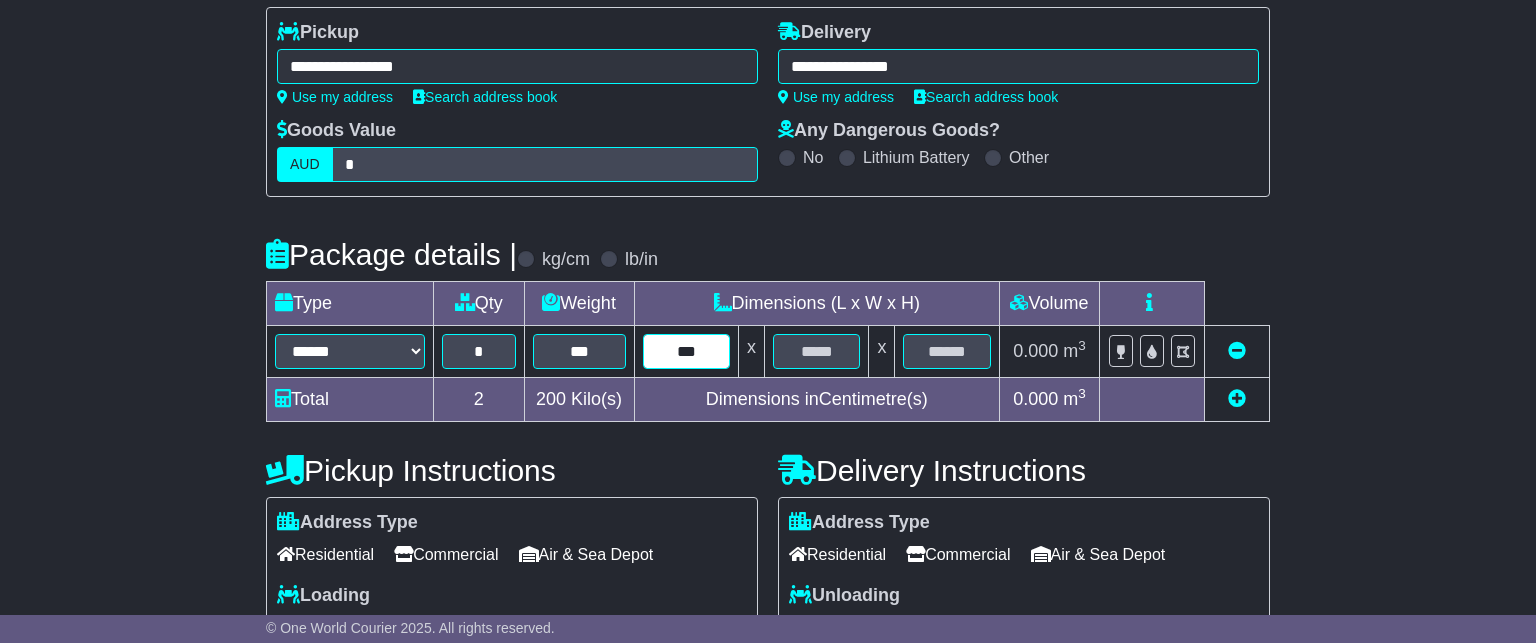 type on "***" 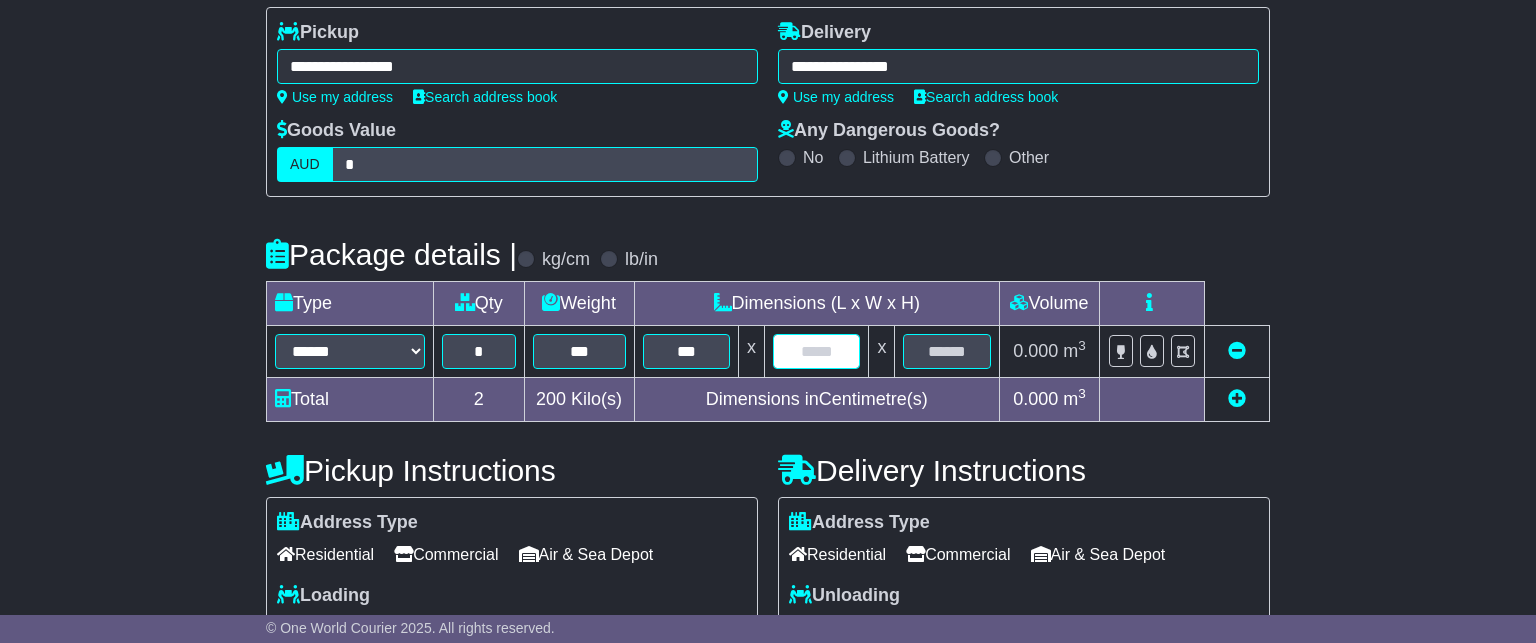 click at bounding box center [816, 351] 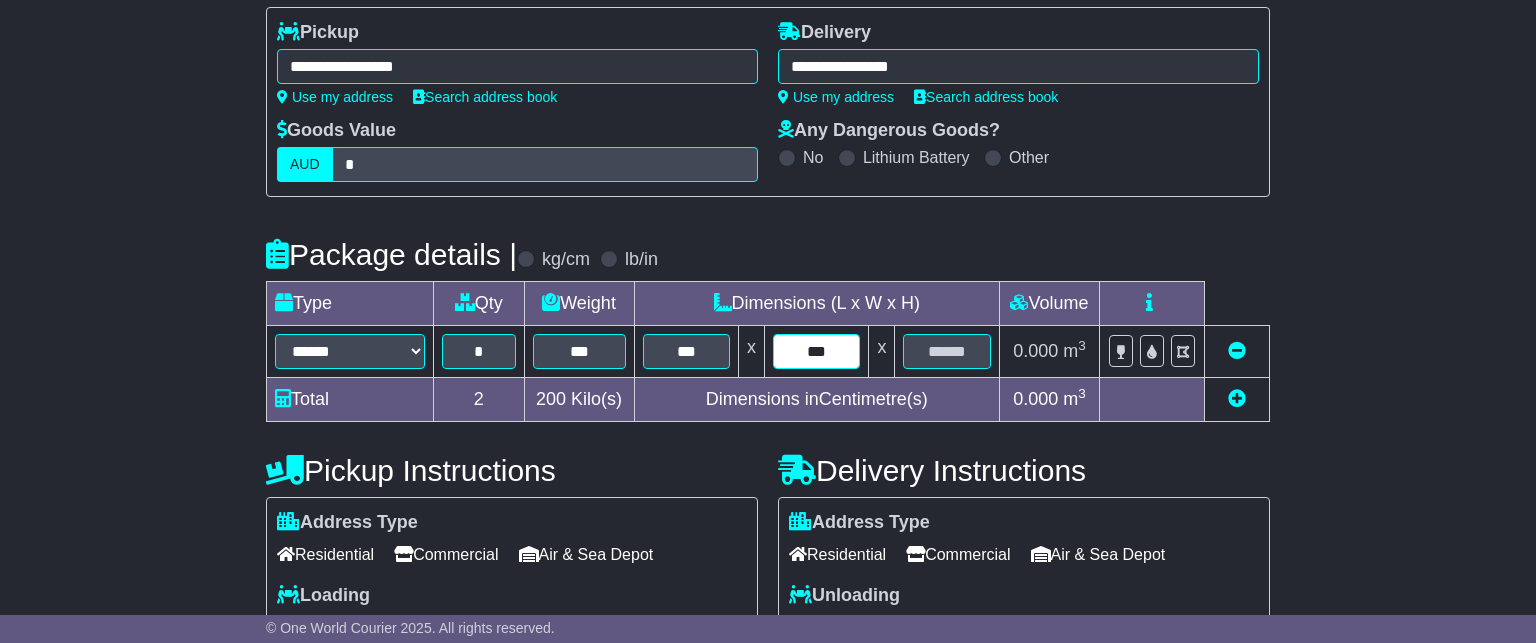 type on "***" 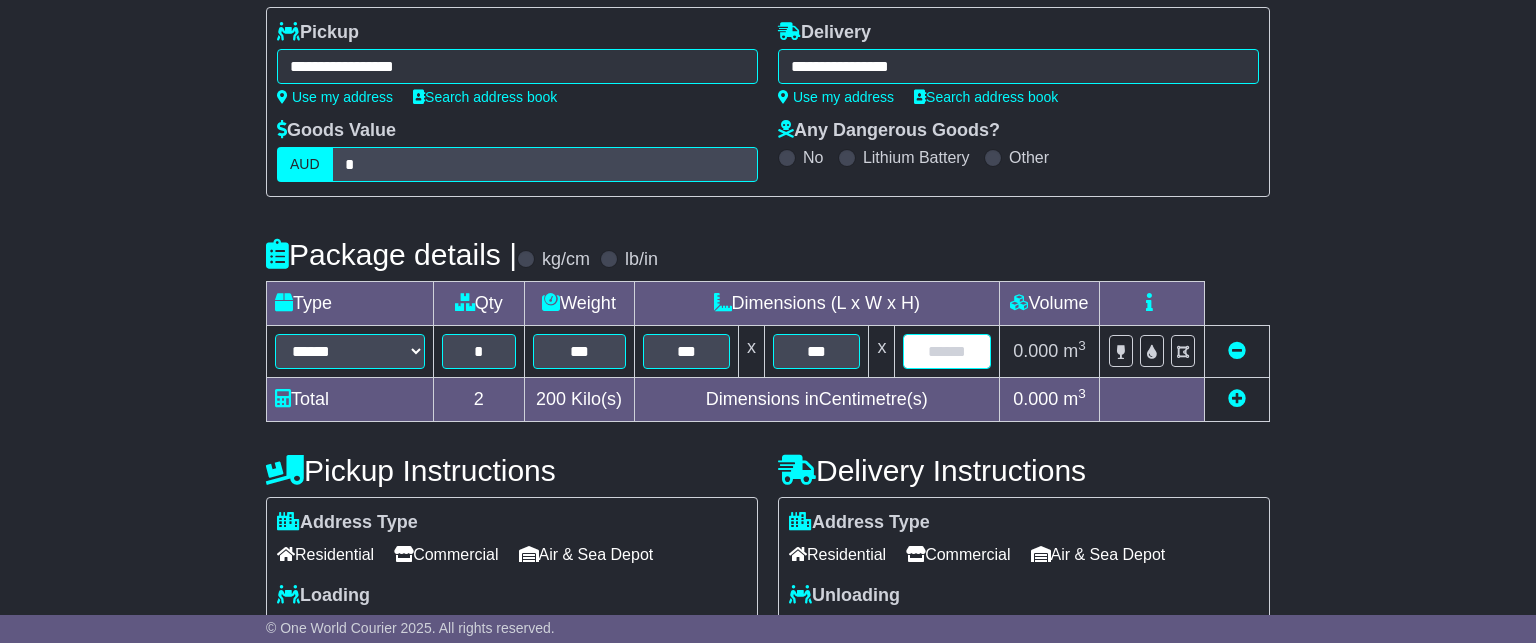 click at bounding box center [947, 351] 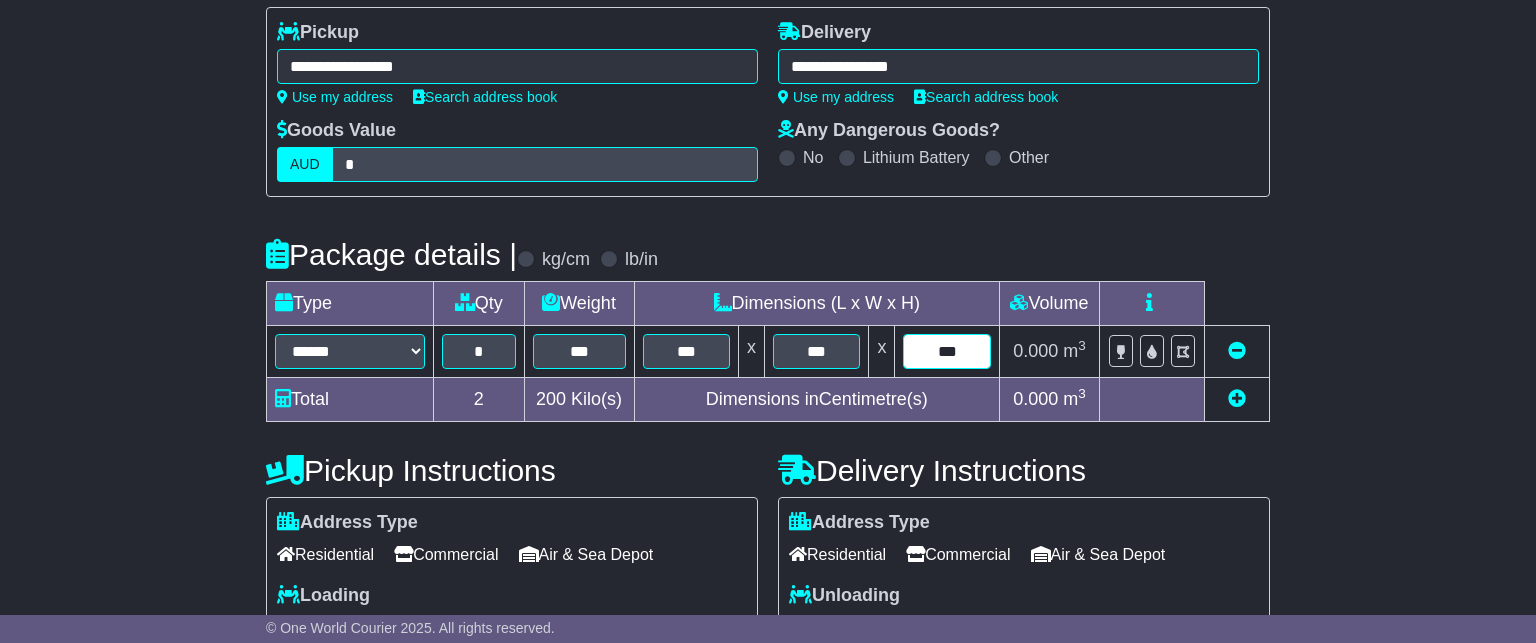 type on "***" 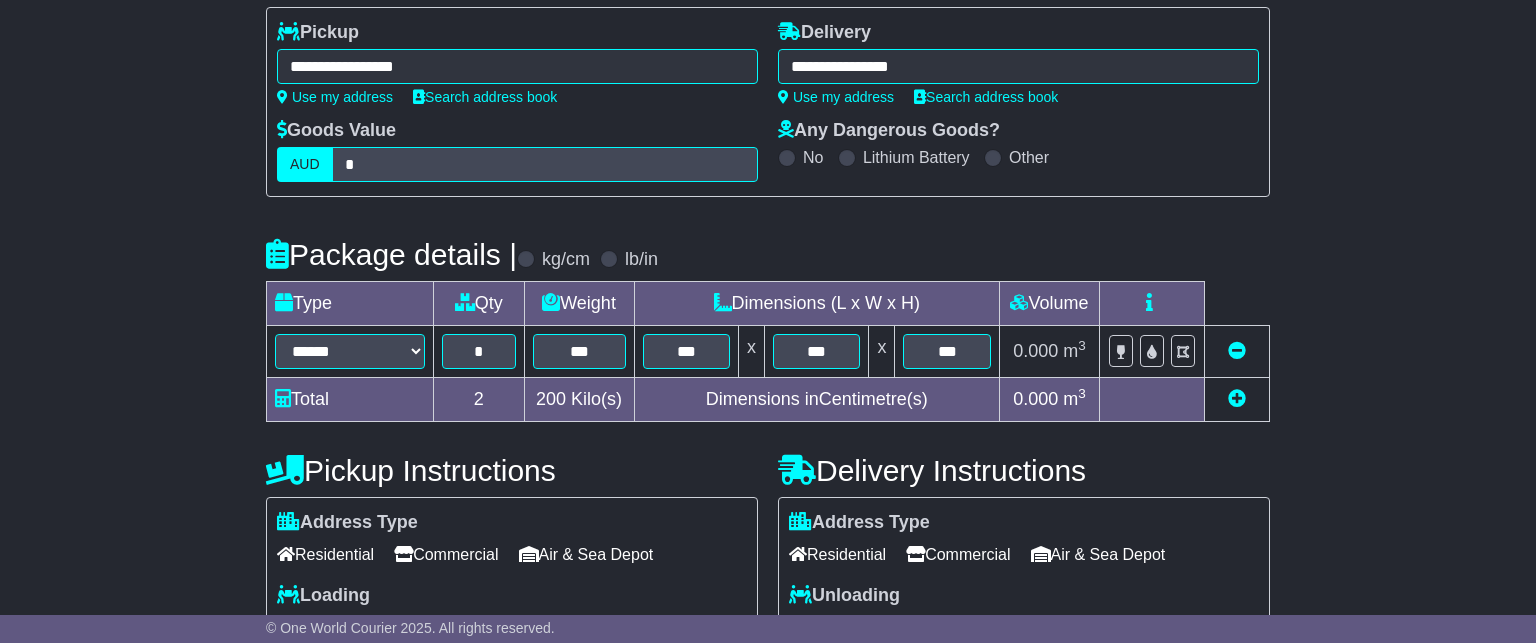 click on "**********" at bounding box center [768, 554] 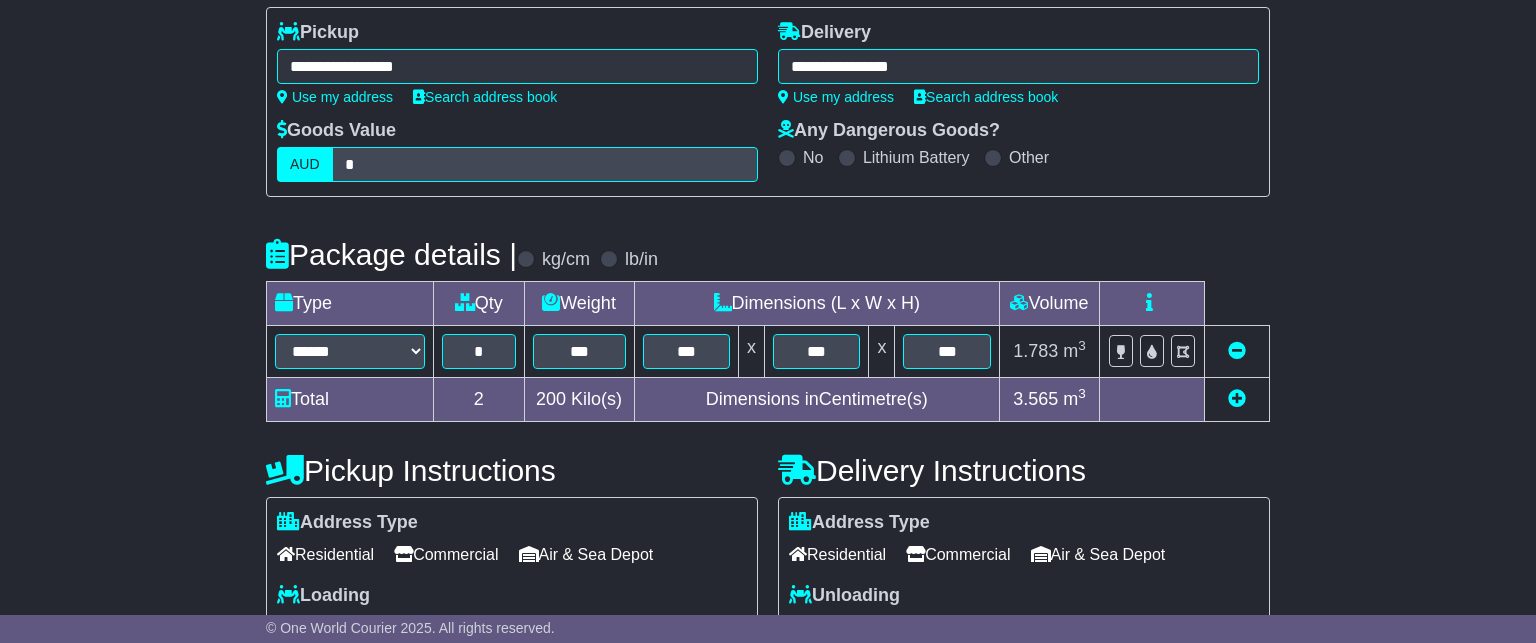 click at bounding box center (1237, 398) 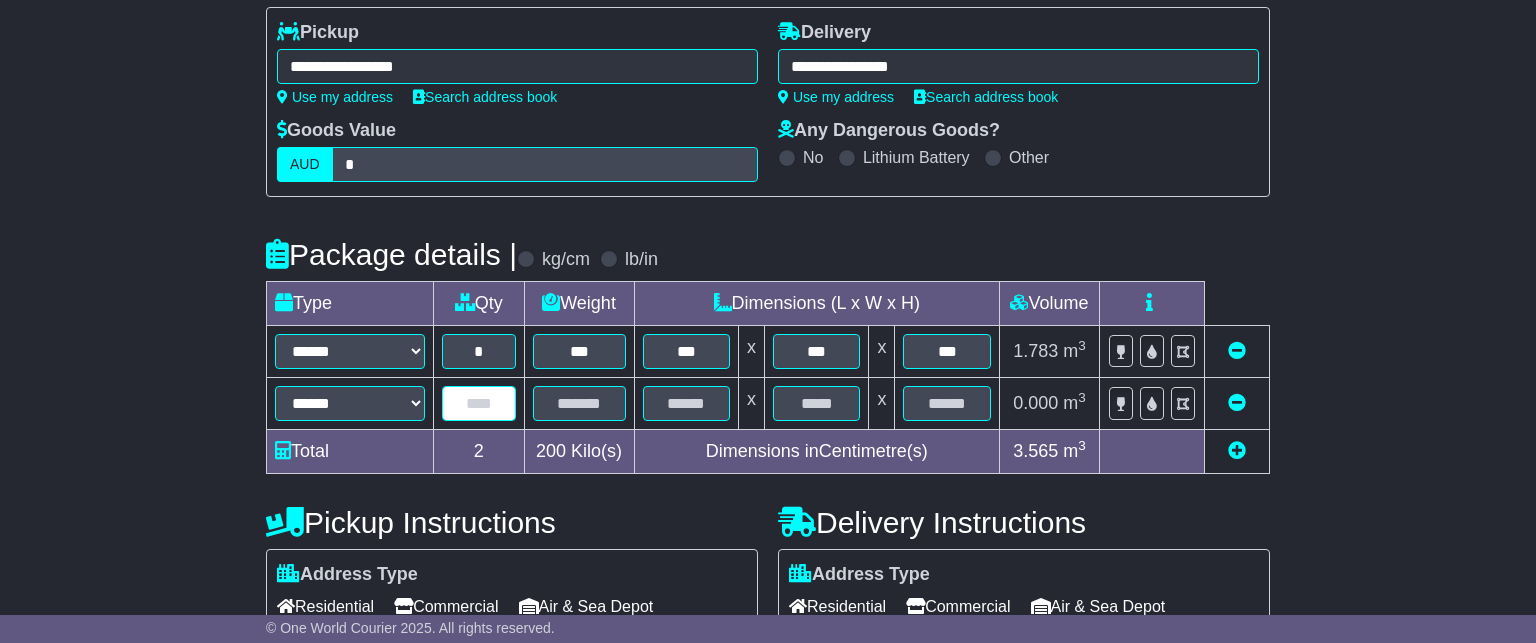 click at bounding box center [479, 403] 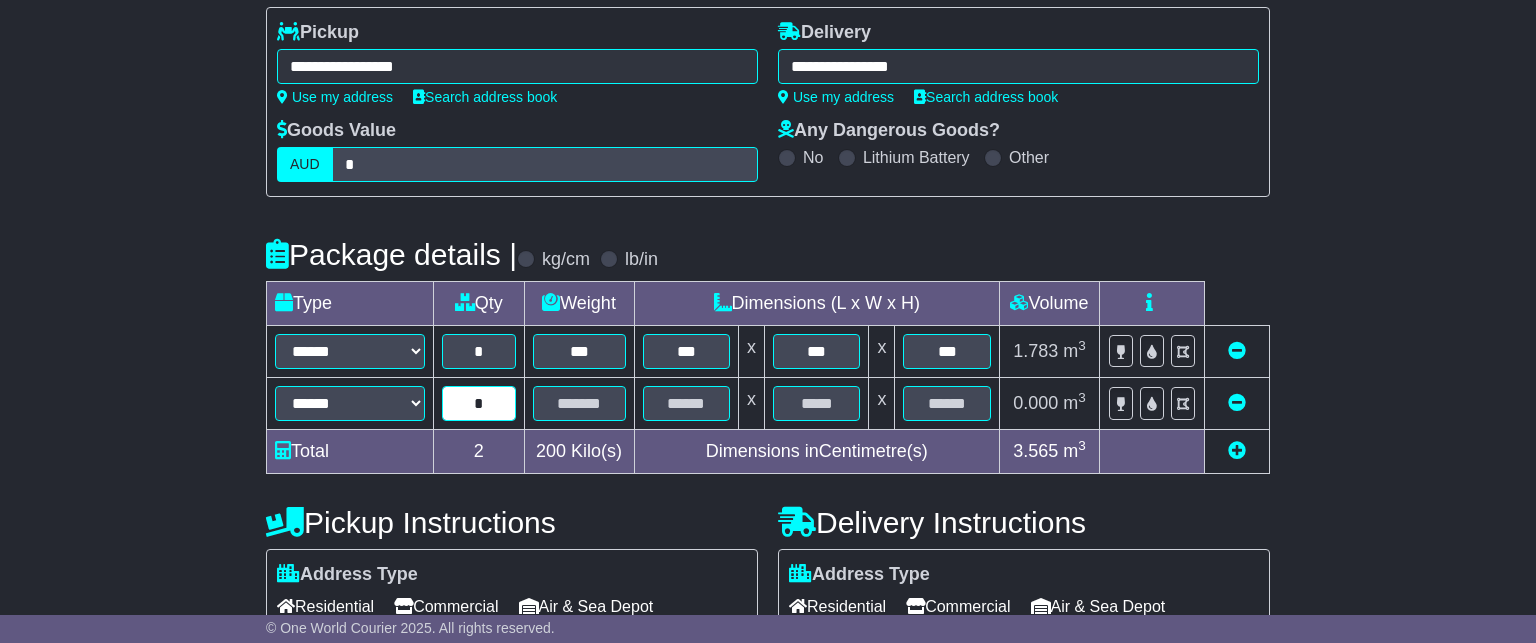 type on "*" 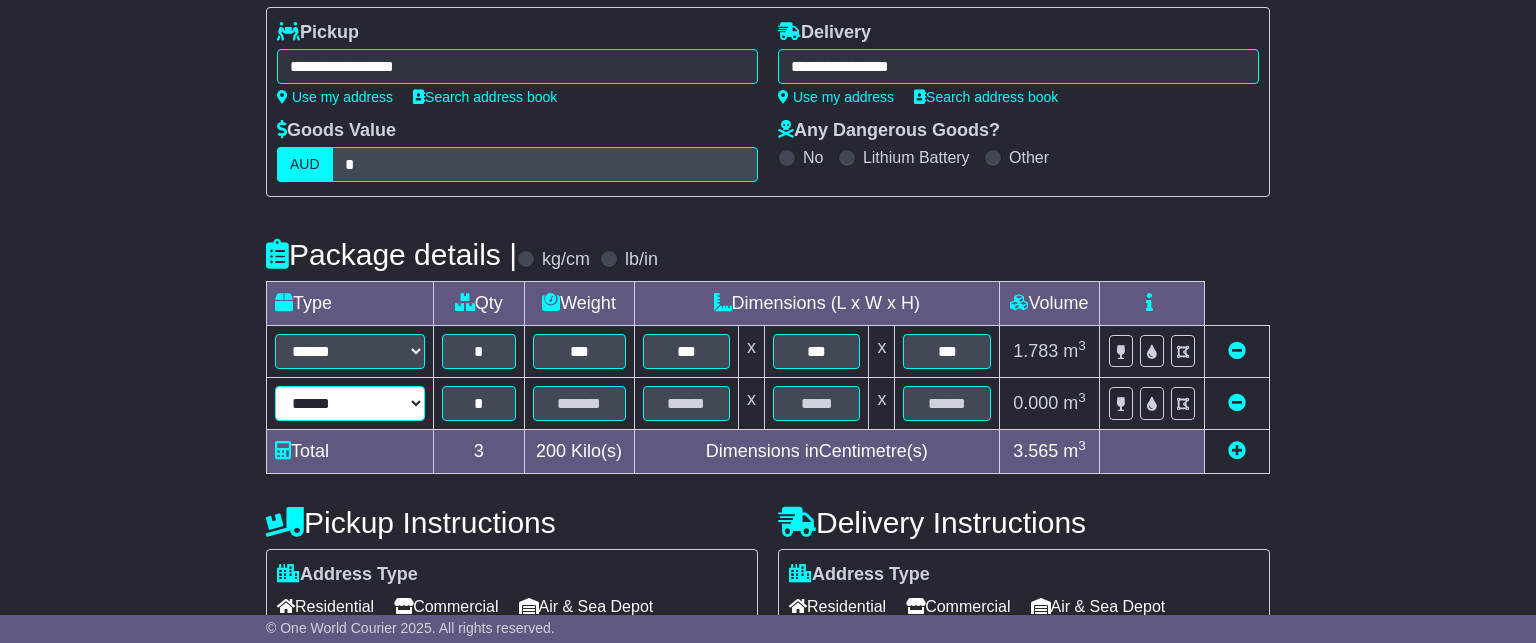 click on "****** ****** *** ****** **** ******** ******* **** ***** **** *** ***" at bounding box center (350, 404) 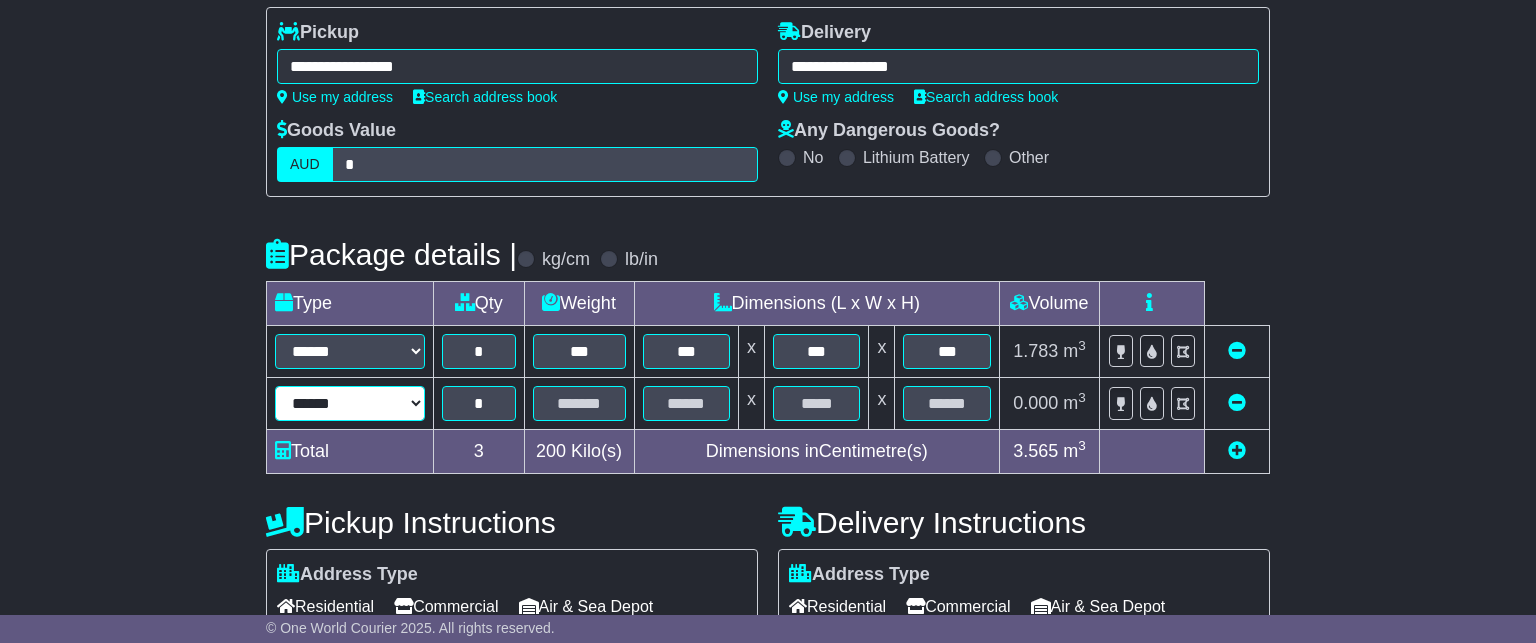 select on "***" 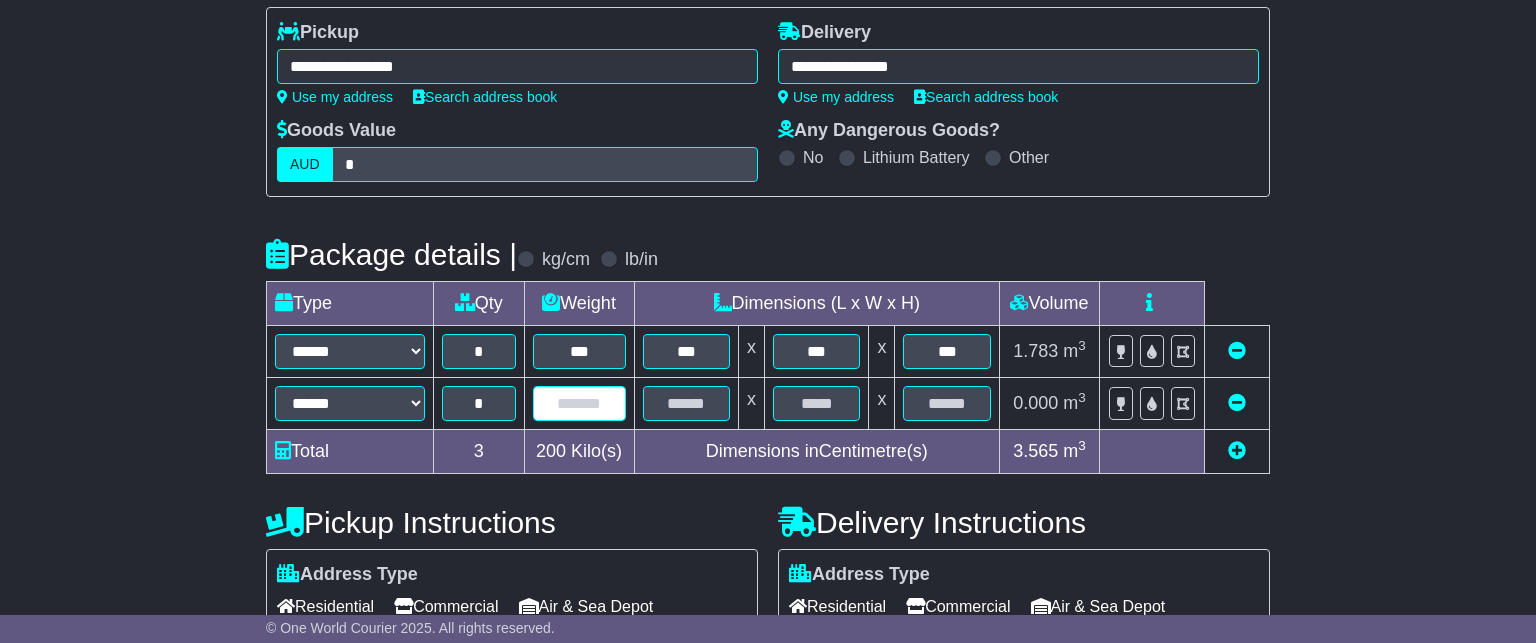 click at bounding box center [579, 403] 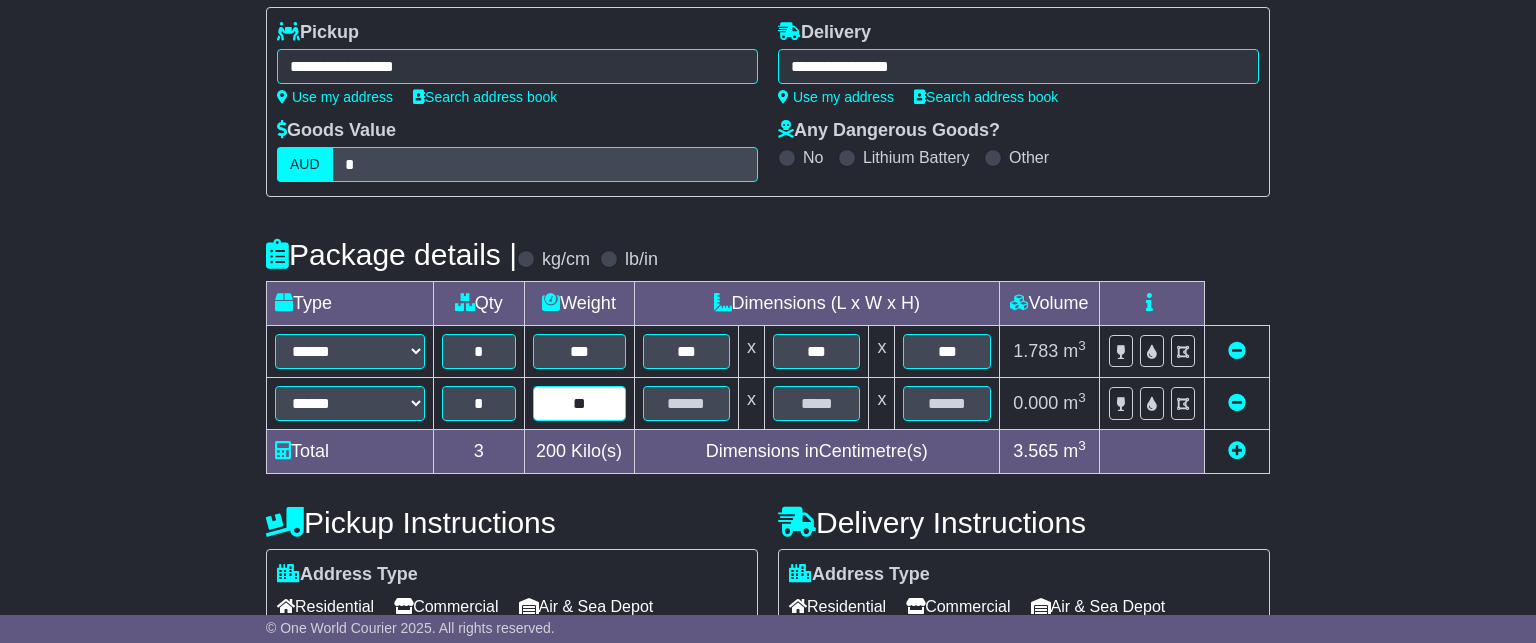 type on "**" 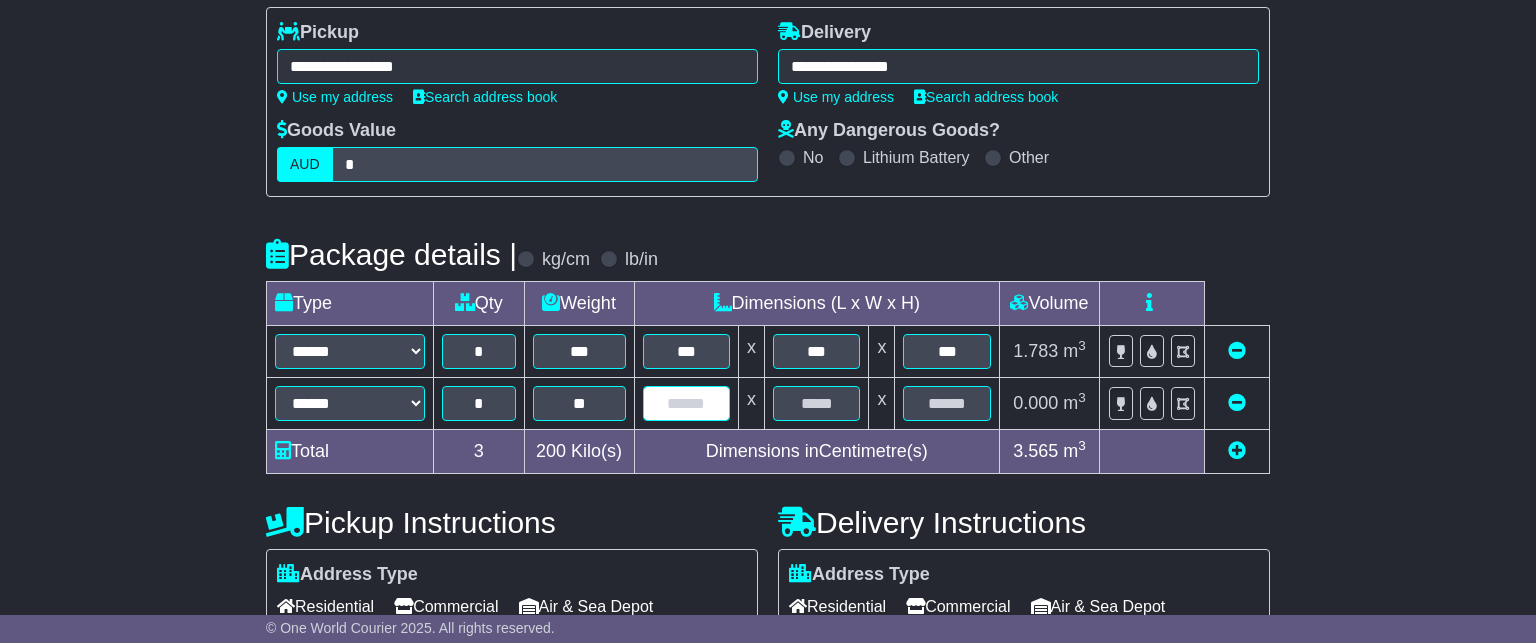 click at bounding box center (686, 403) 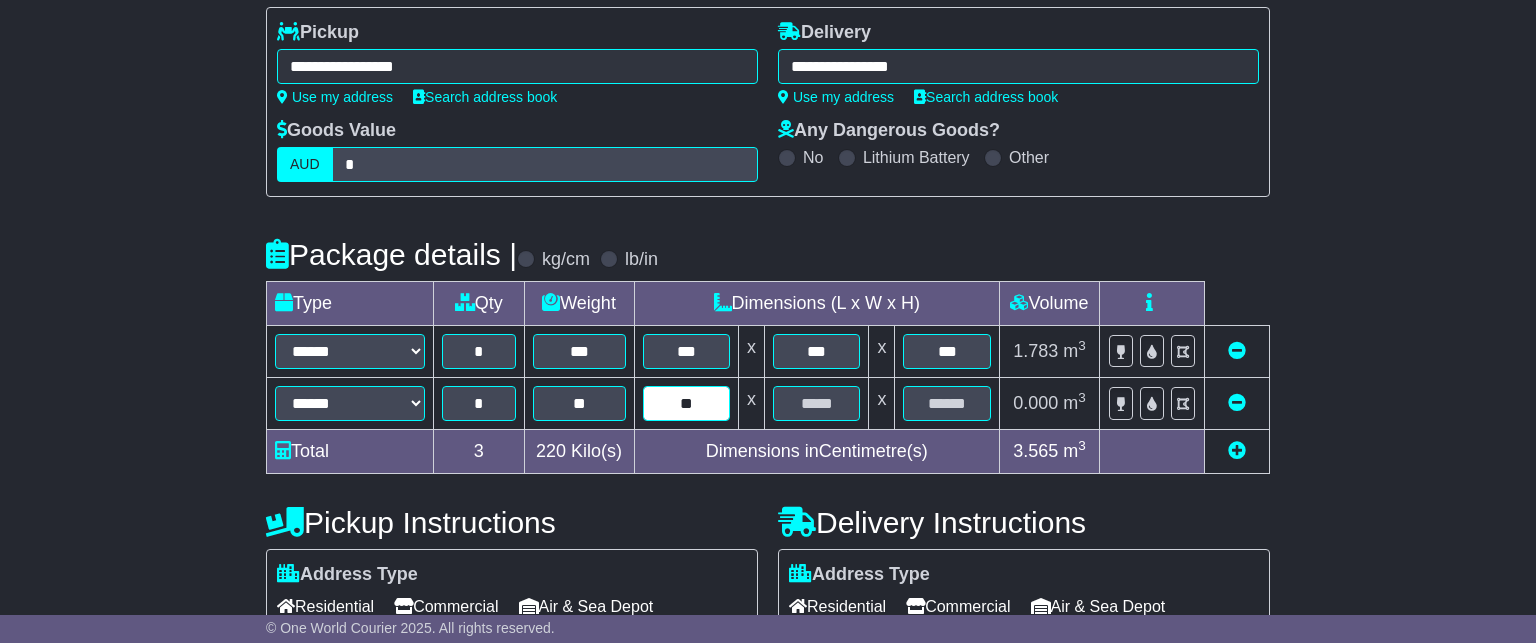 type on "**" 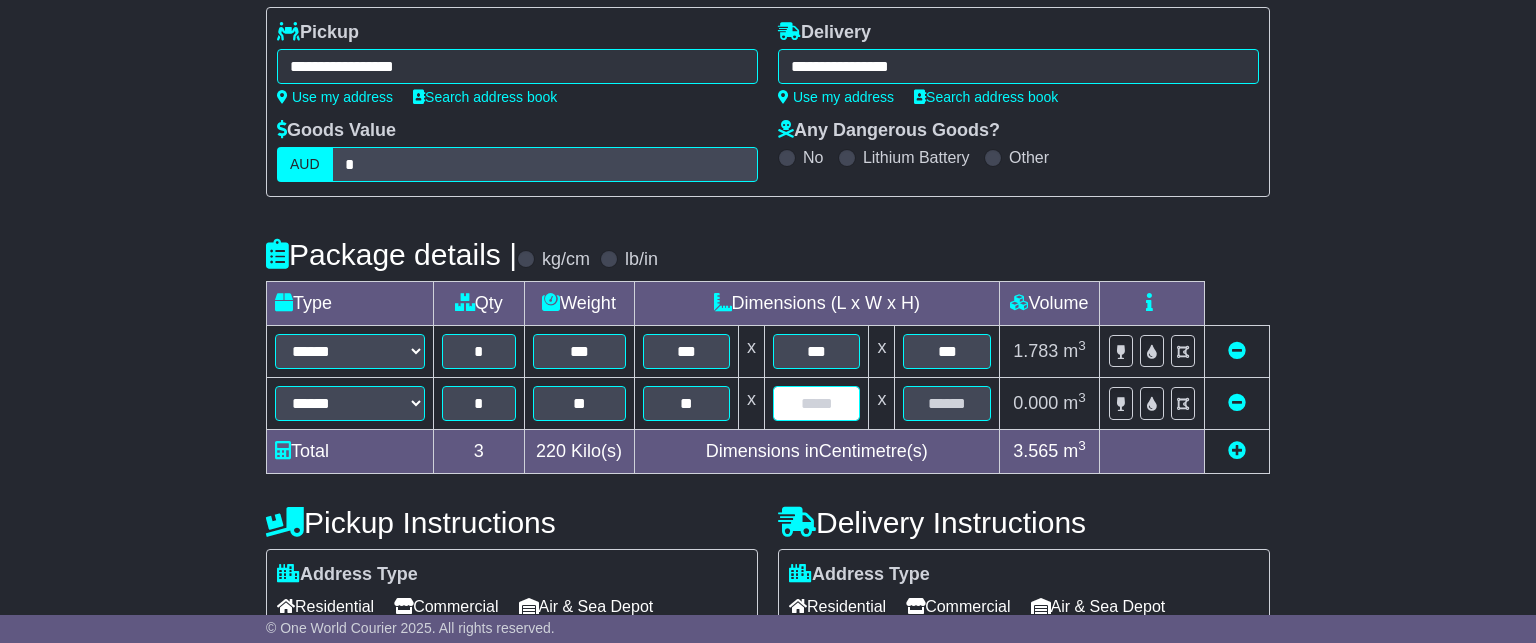click at bounding box center [816, 403] 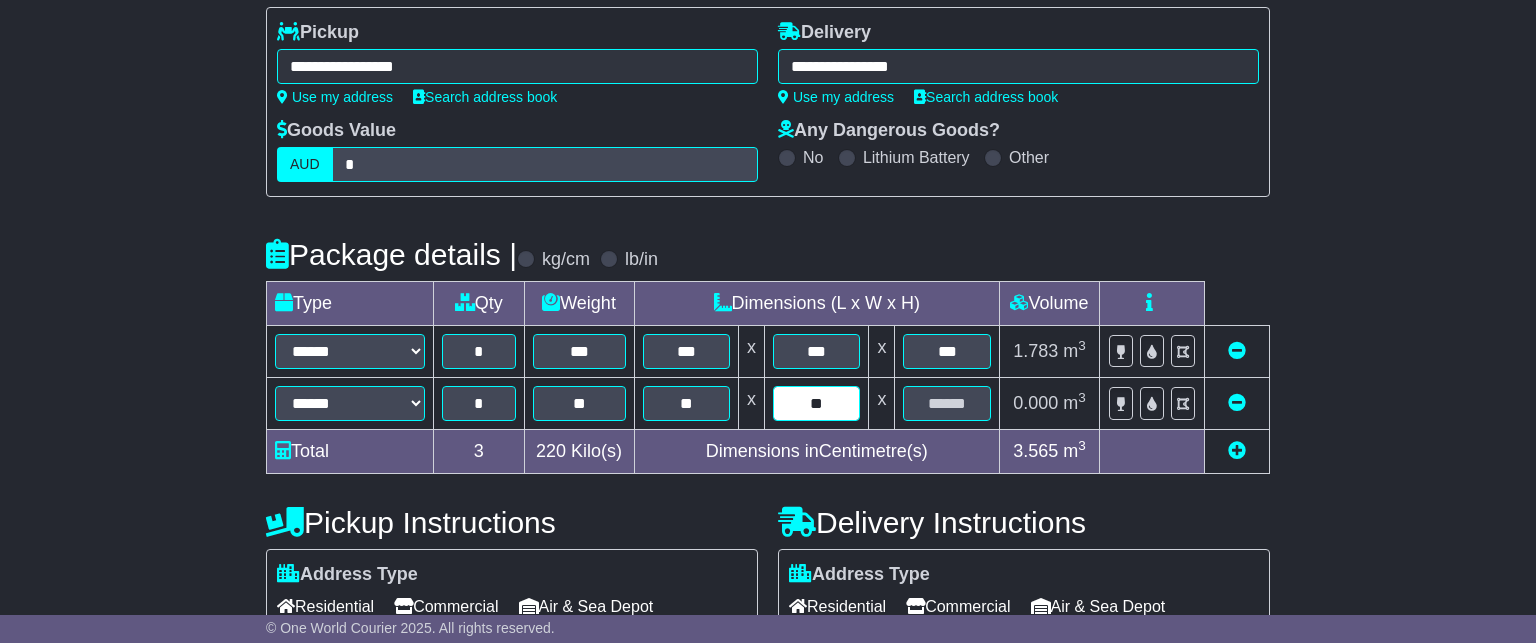 type on "**" 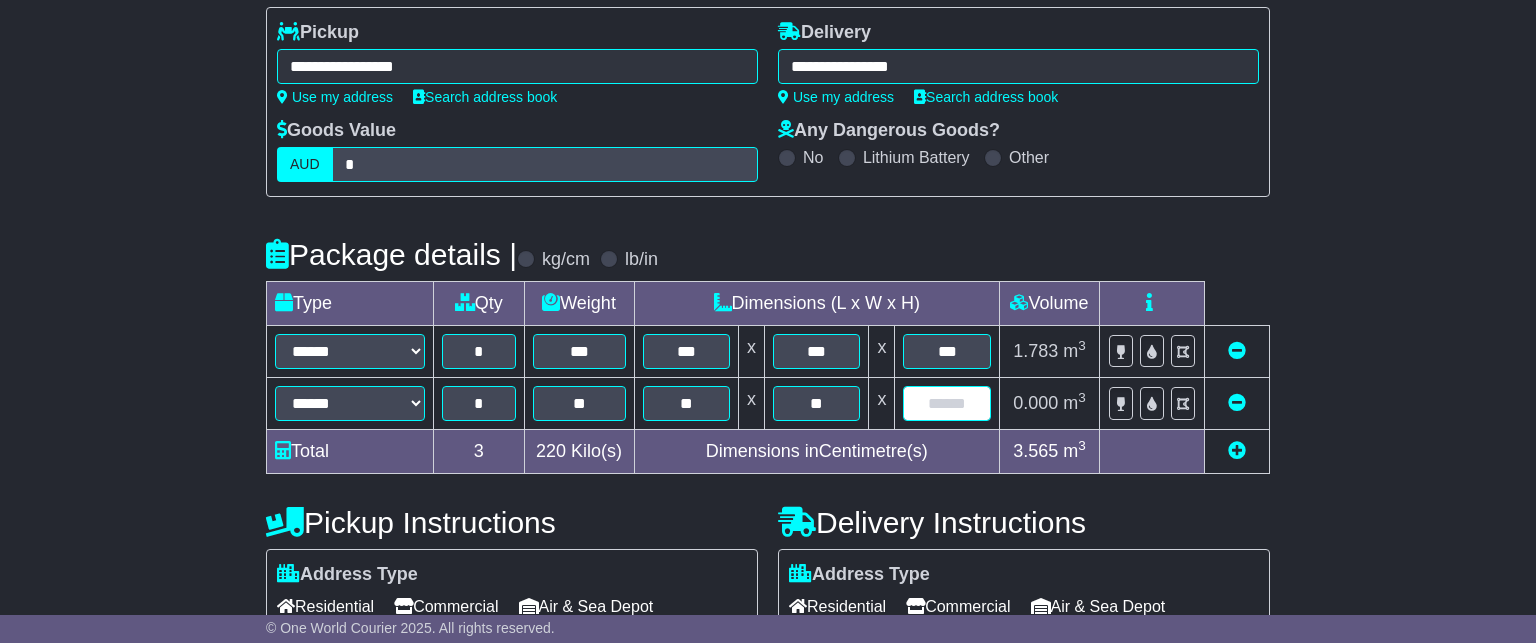 click at bounding box center [947, 403] 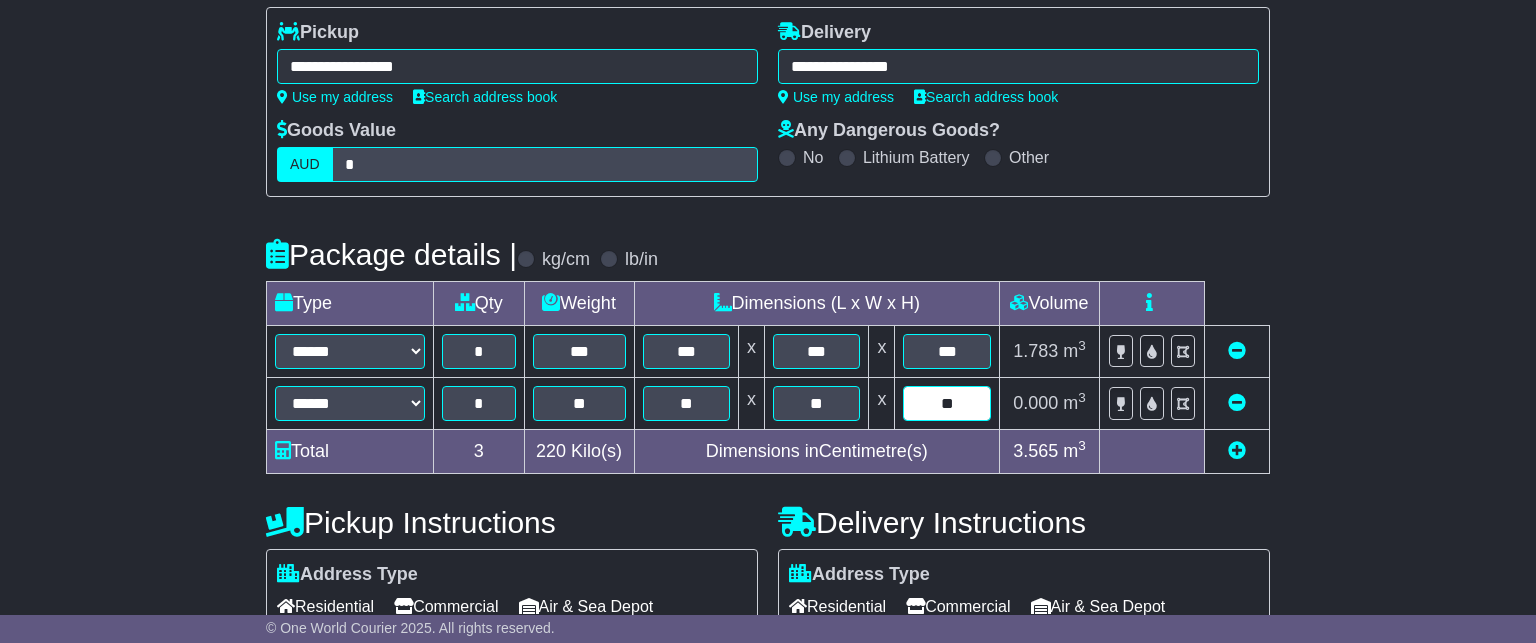 type on "**" 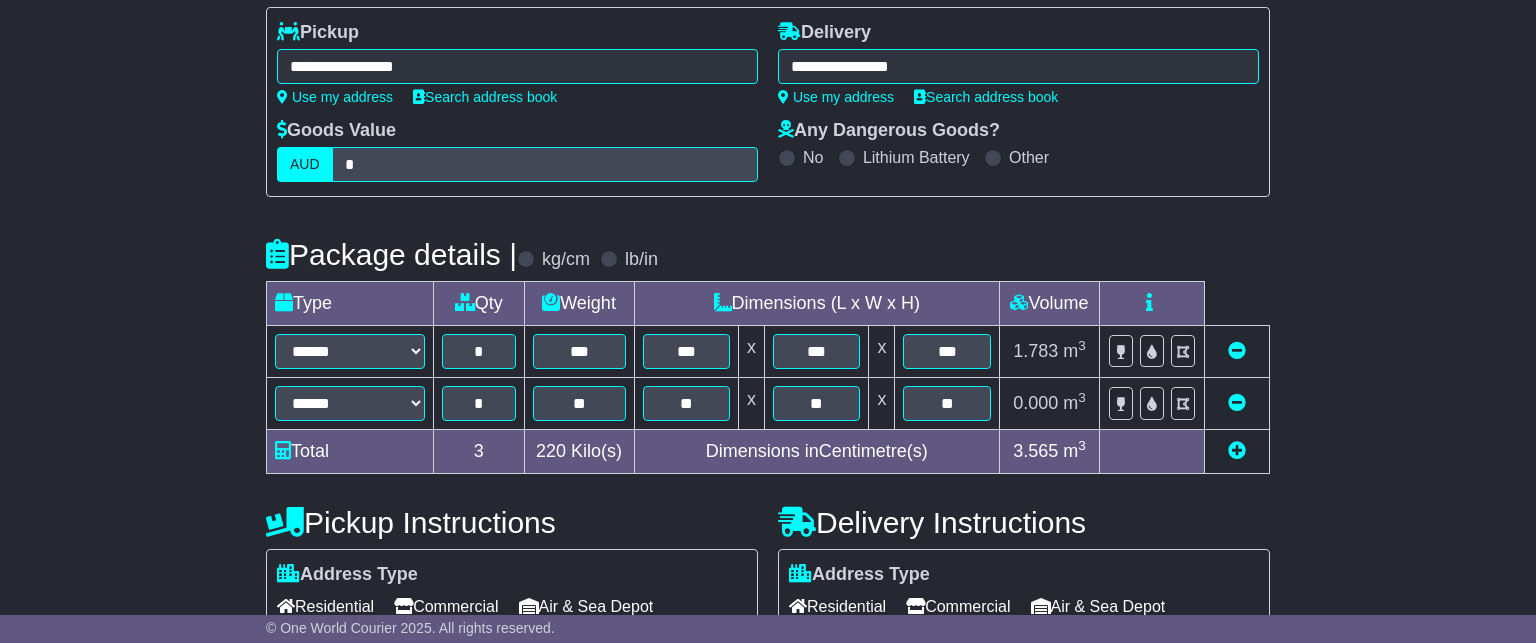 click on "**********" at bounding box center (768, 580) 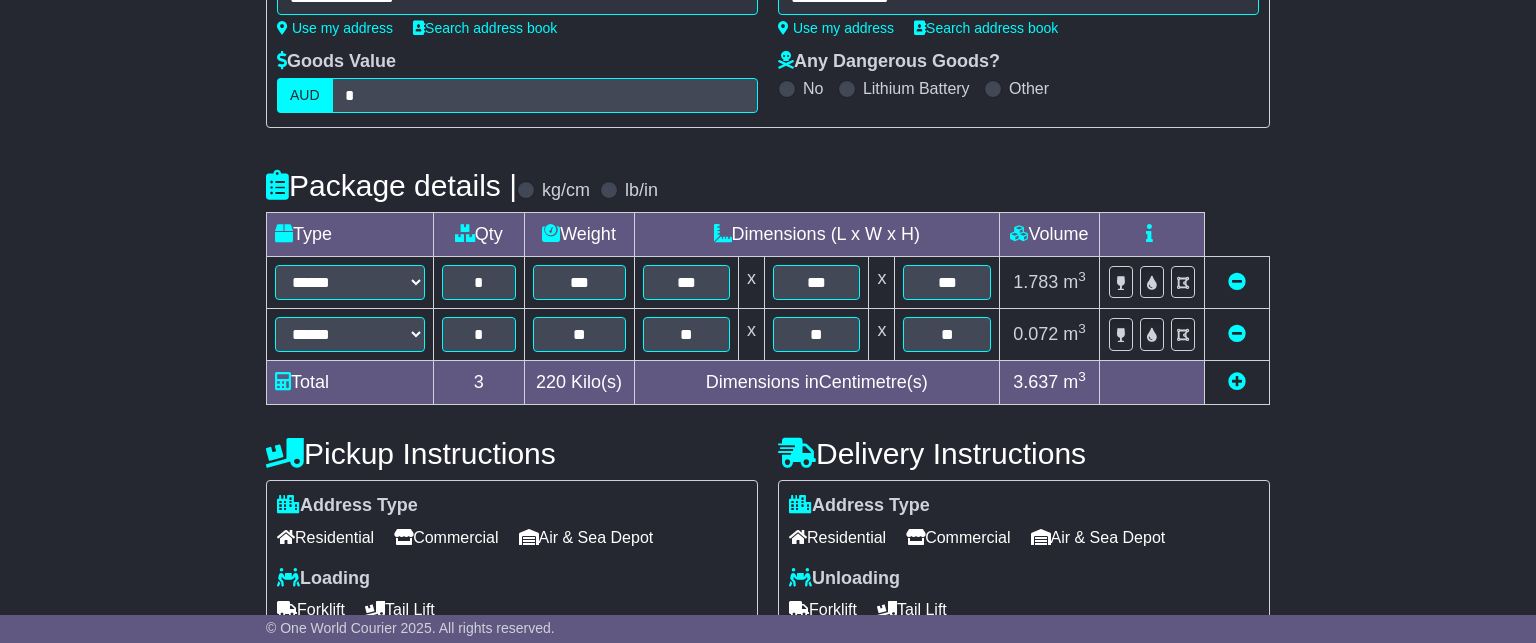 scroll, scrollTop: 352, scrollLeft: 0, axis: vertical 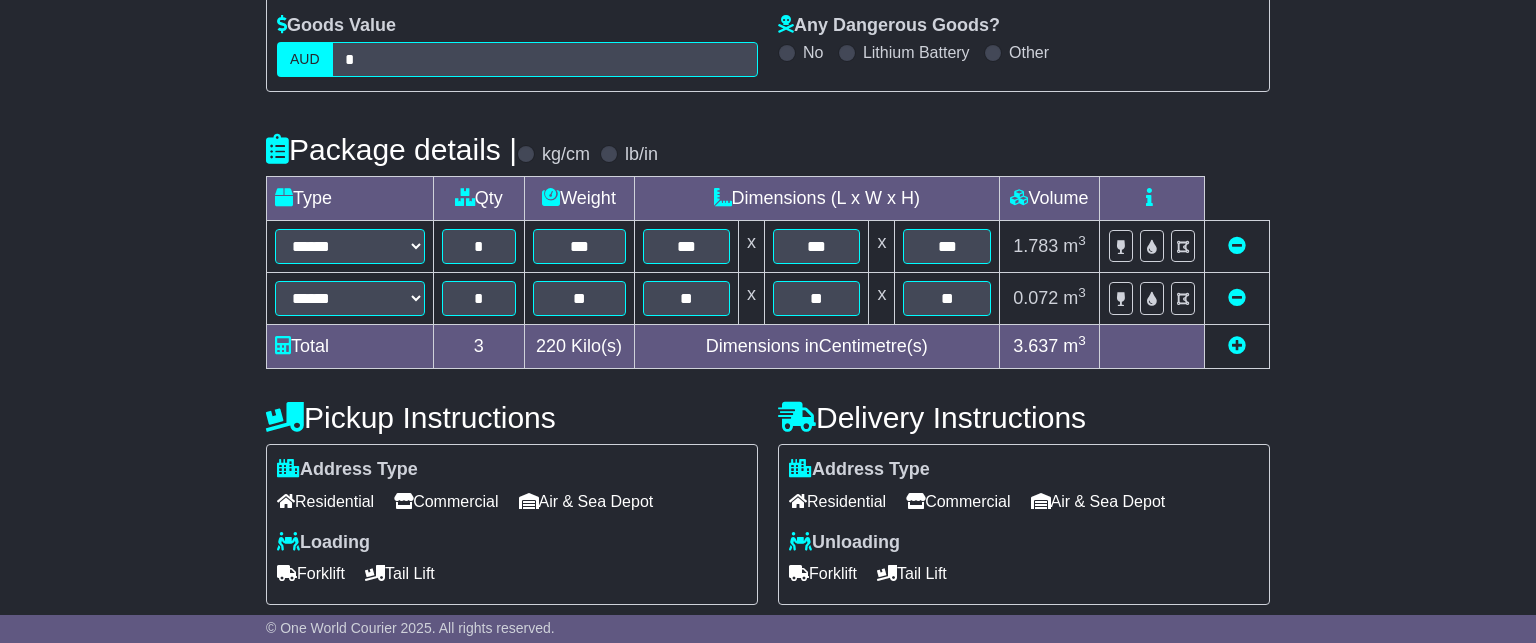 click on "Commercial" at bounding box center [446, 501] 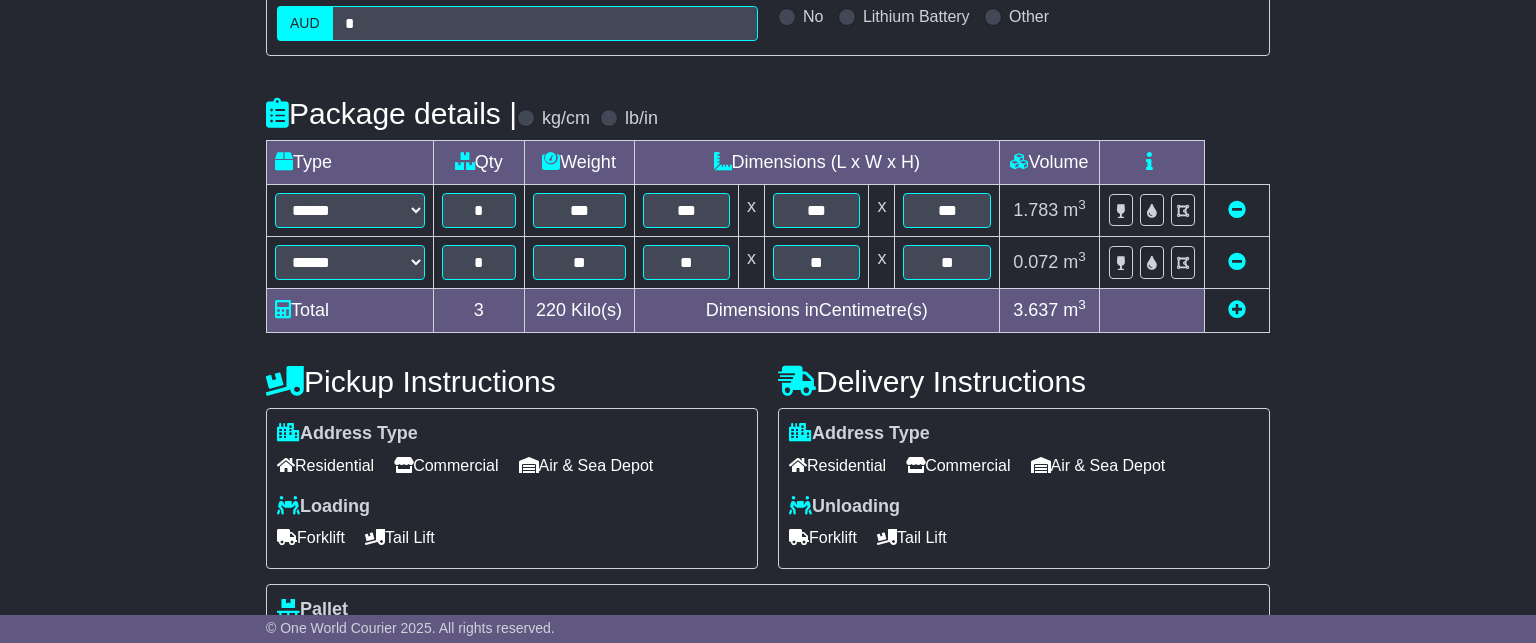 scroll, scrollTop: 412, scrollLeft: 0, axis: vertical 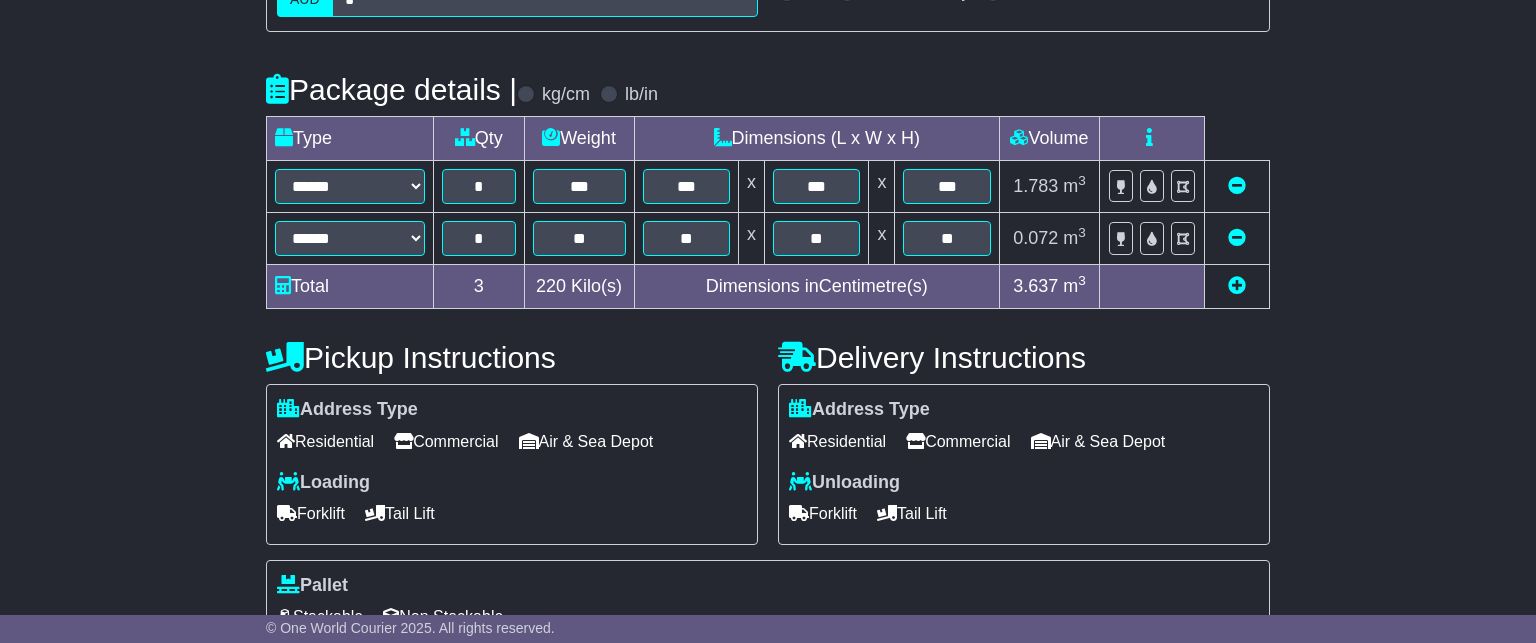 click on "Forklift" at bounding box center (311, 513) 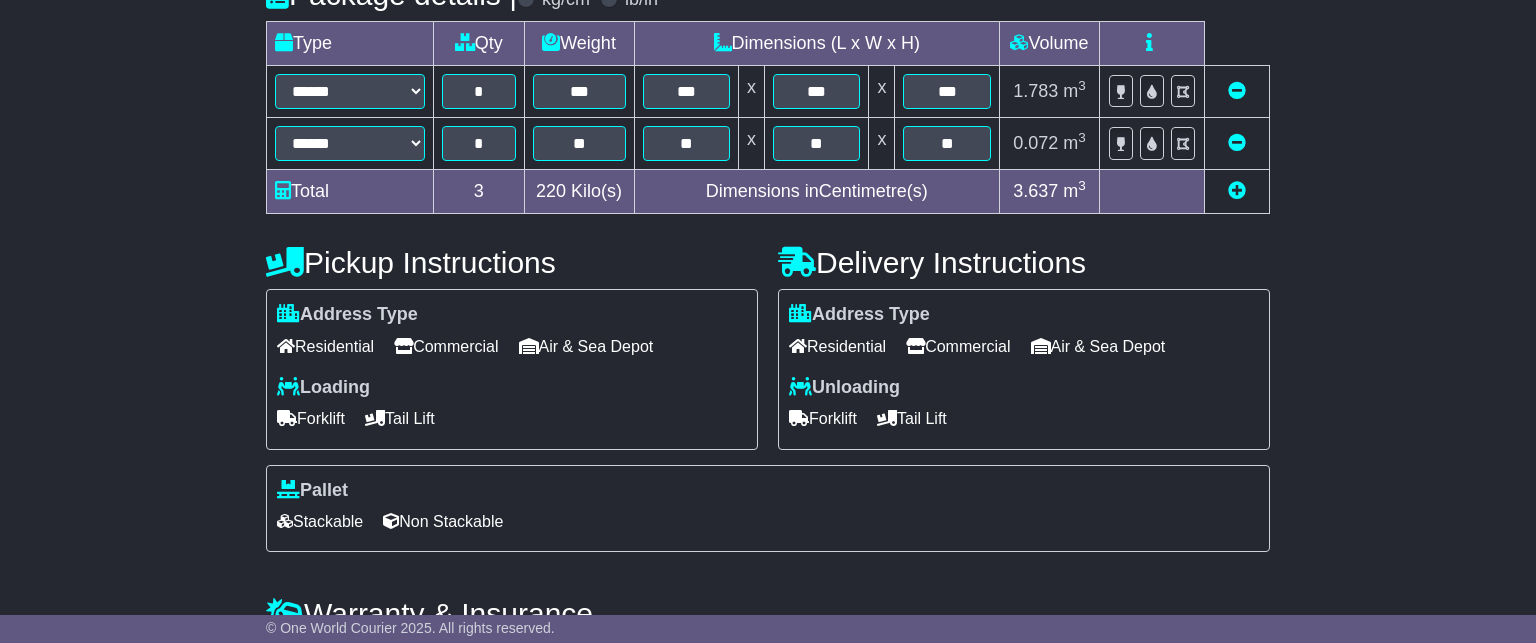 scroll, scrollTop: 554, scrollLeft: 0, axis: vertical 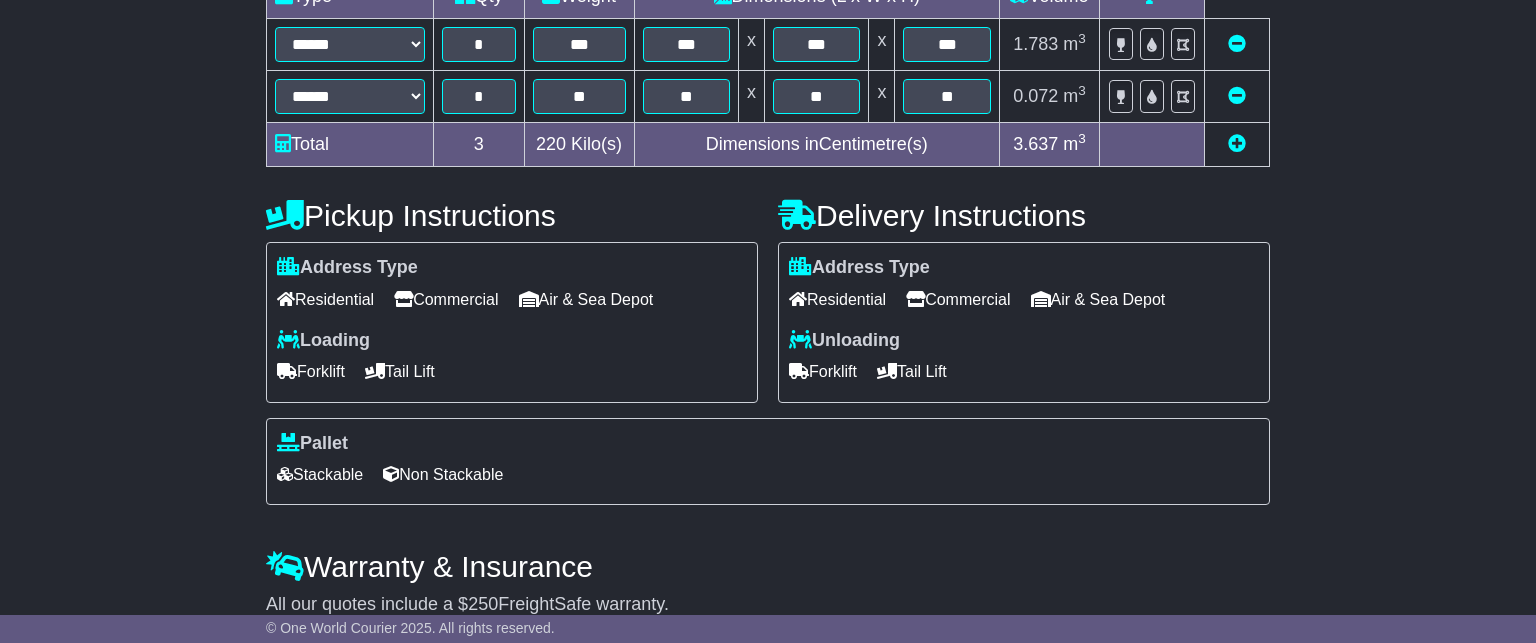 click on "Non Stackable" at bounding box center (443, 474) 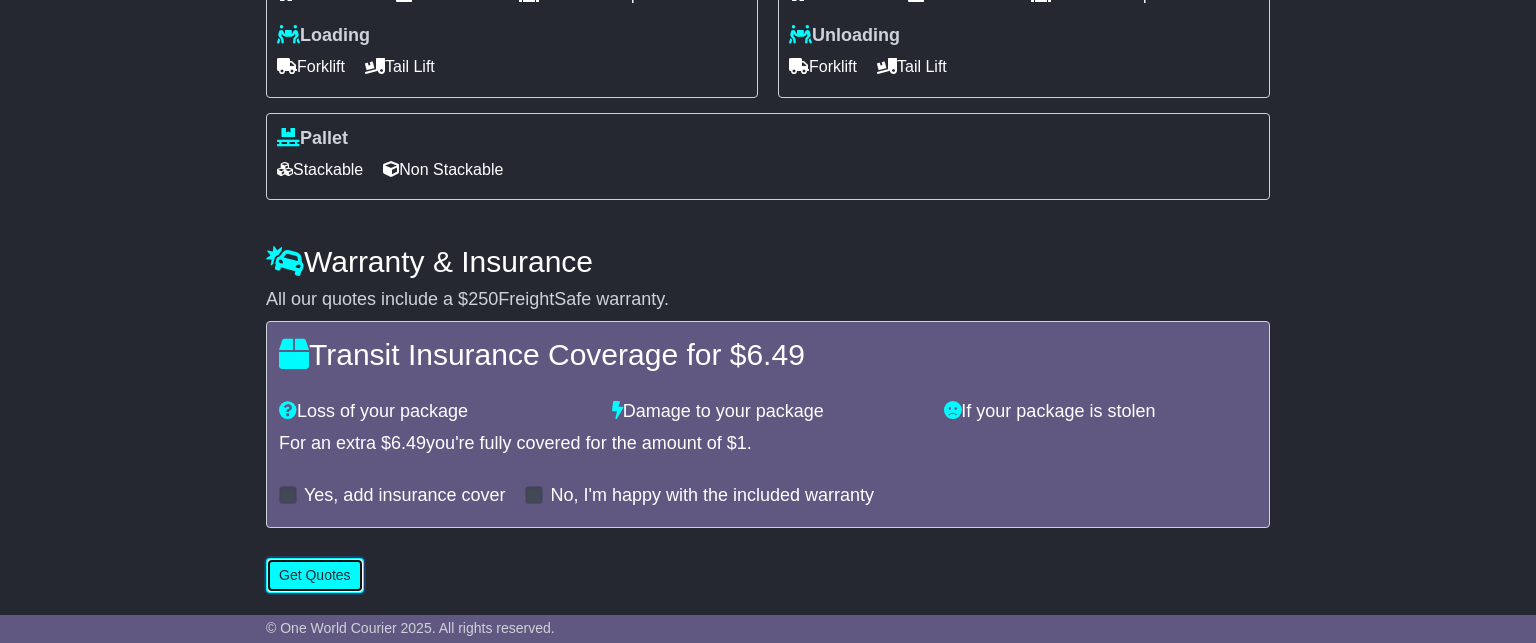click on "Get Quotes" at bounding box center (315, 575) 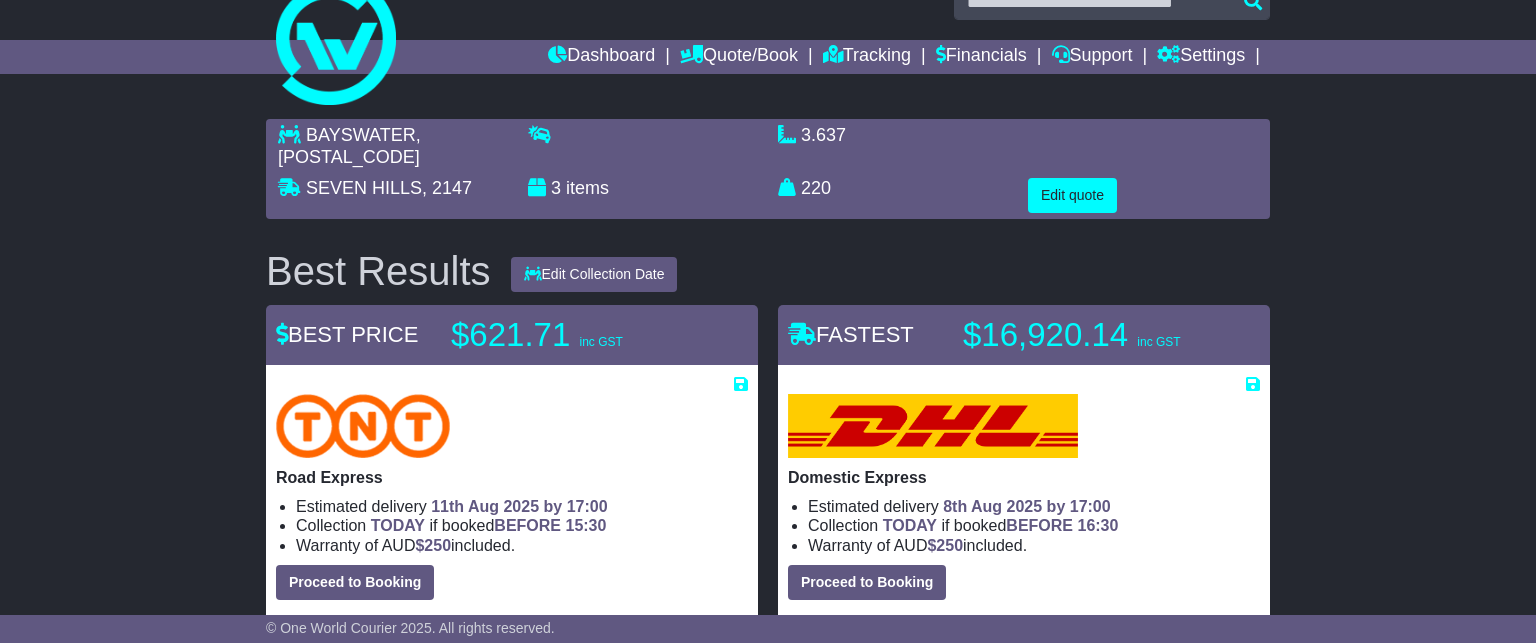 scroll, scrollTop: 37, scrollLeft: 0, axis: vertical 